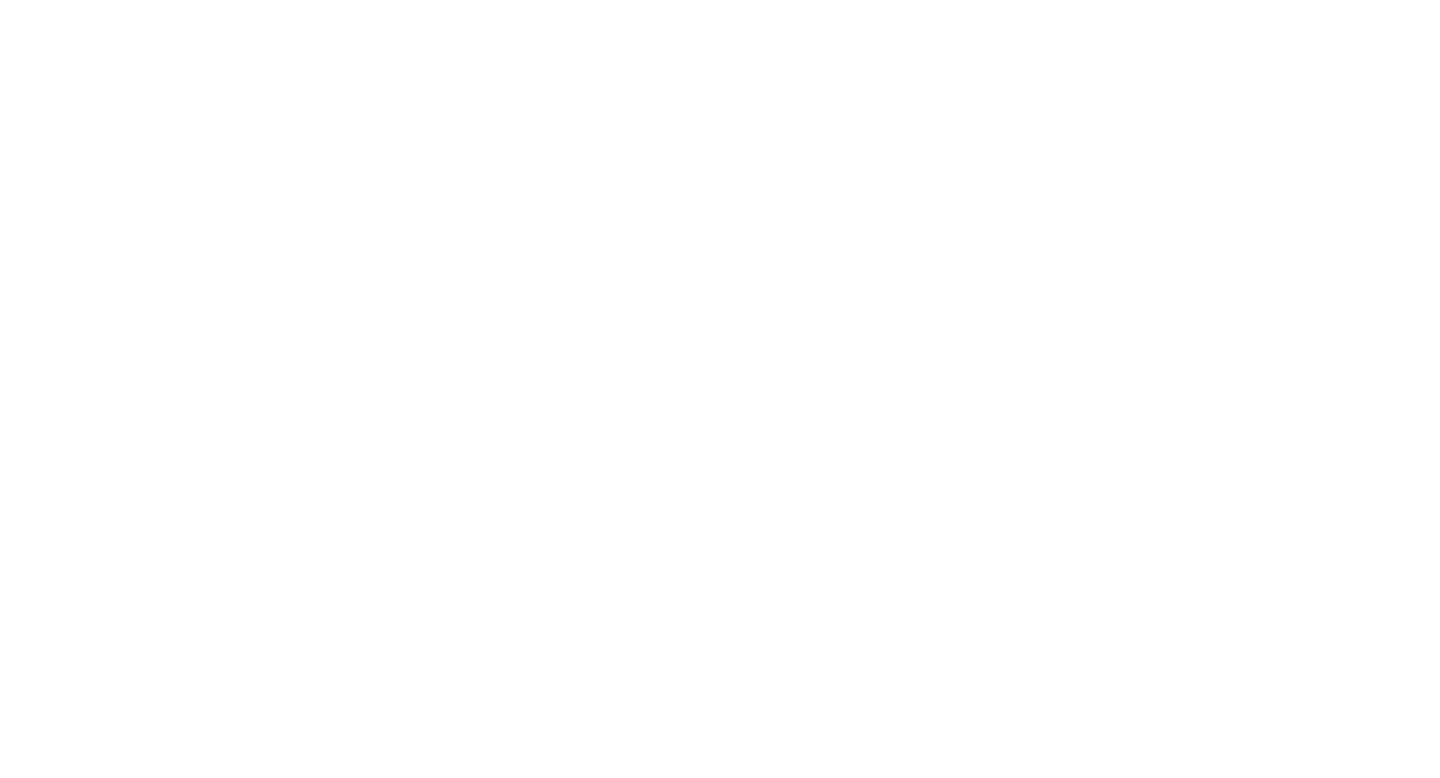 scroll, scrollTop: 0, scrollLeft: 0, axis: both 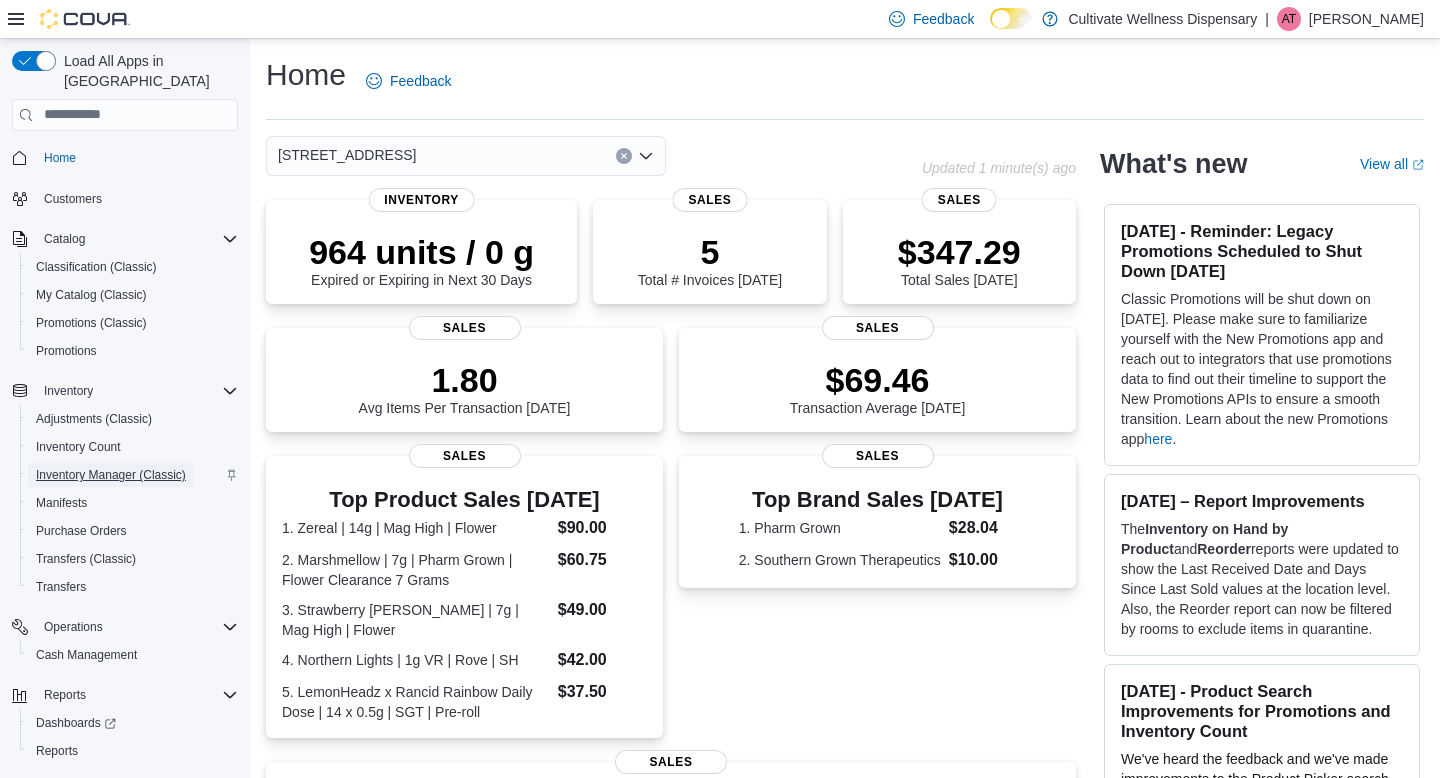 click on "Inventory Manager (Classic)" at bounding box center [111, 475] 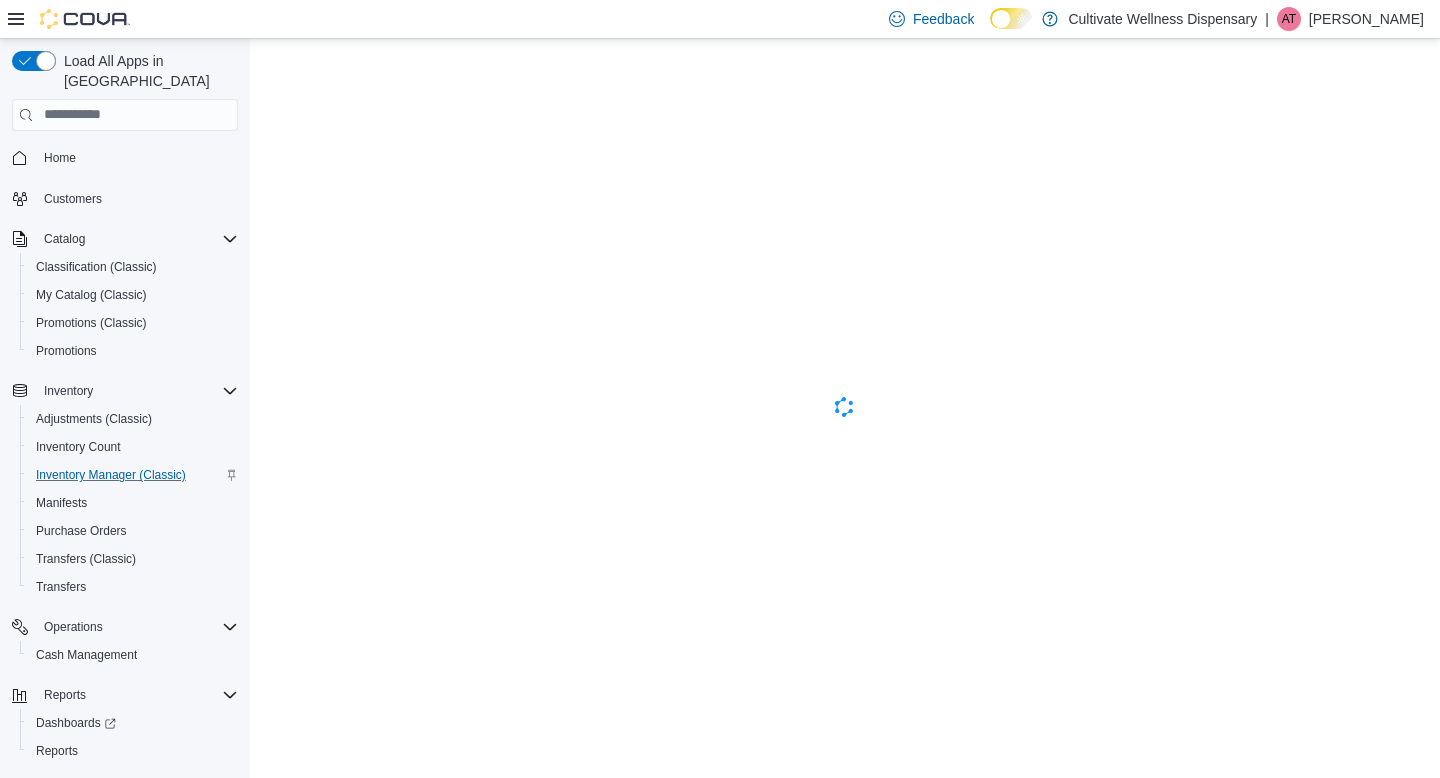 scroll, scrollTop: 0, scrollLeft: 0, axis: both 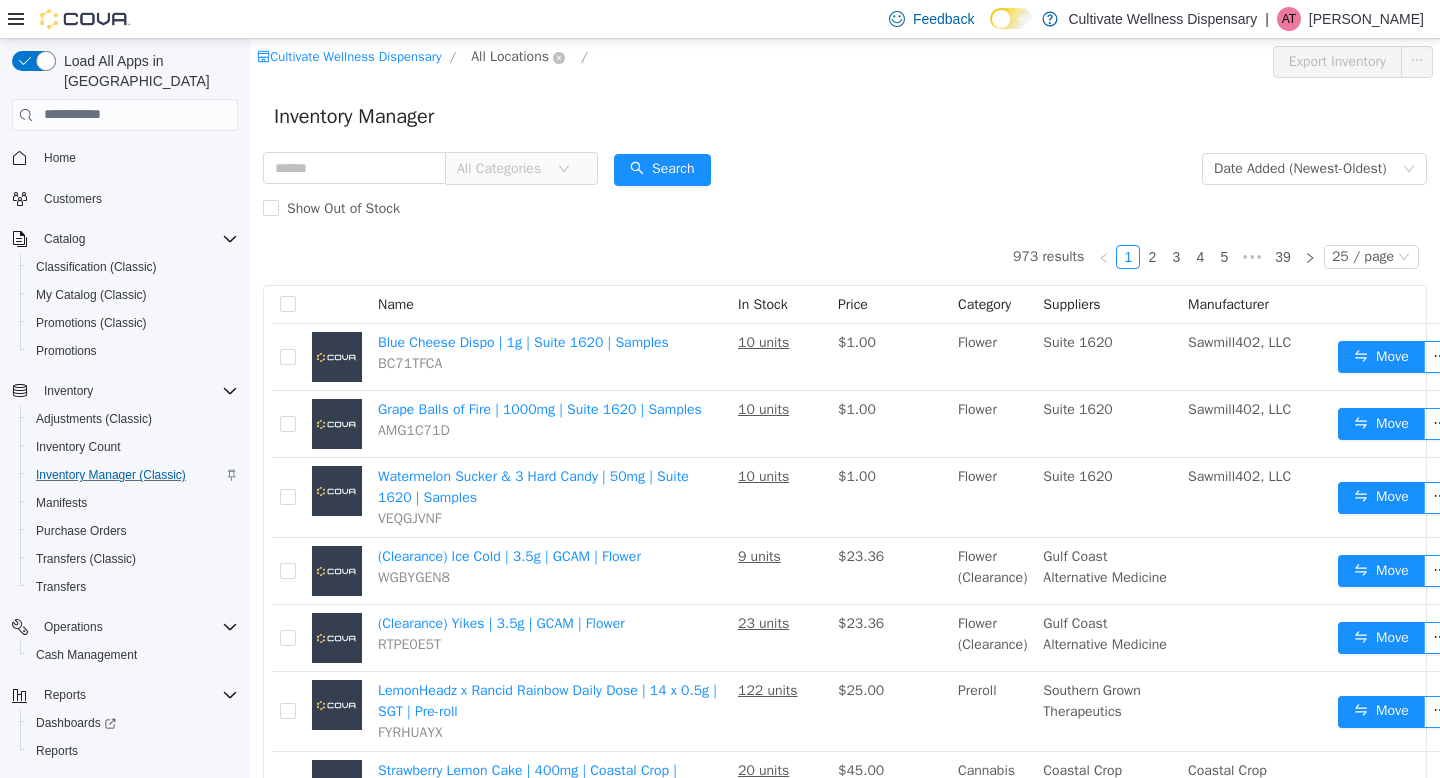 click on "All Locations" at bounding box center (510, 56) 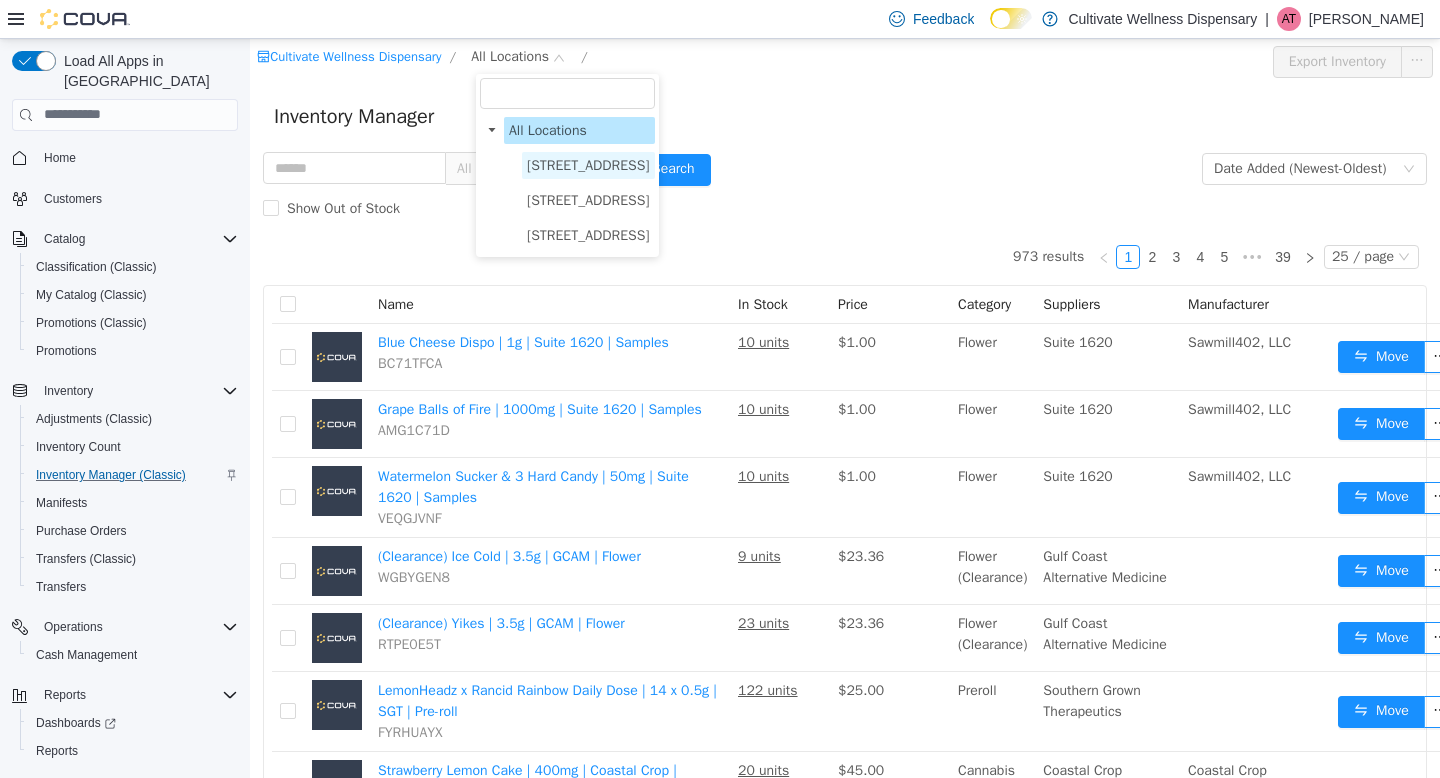 click on "[STREET_ADDRESS]" at bounding box center (588, 164) 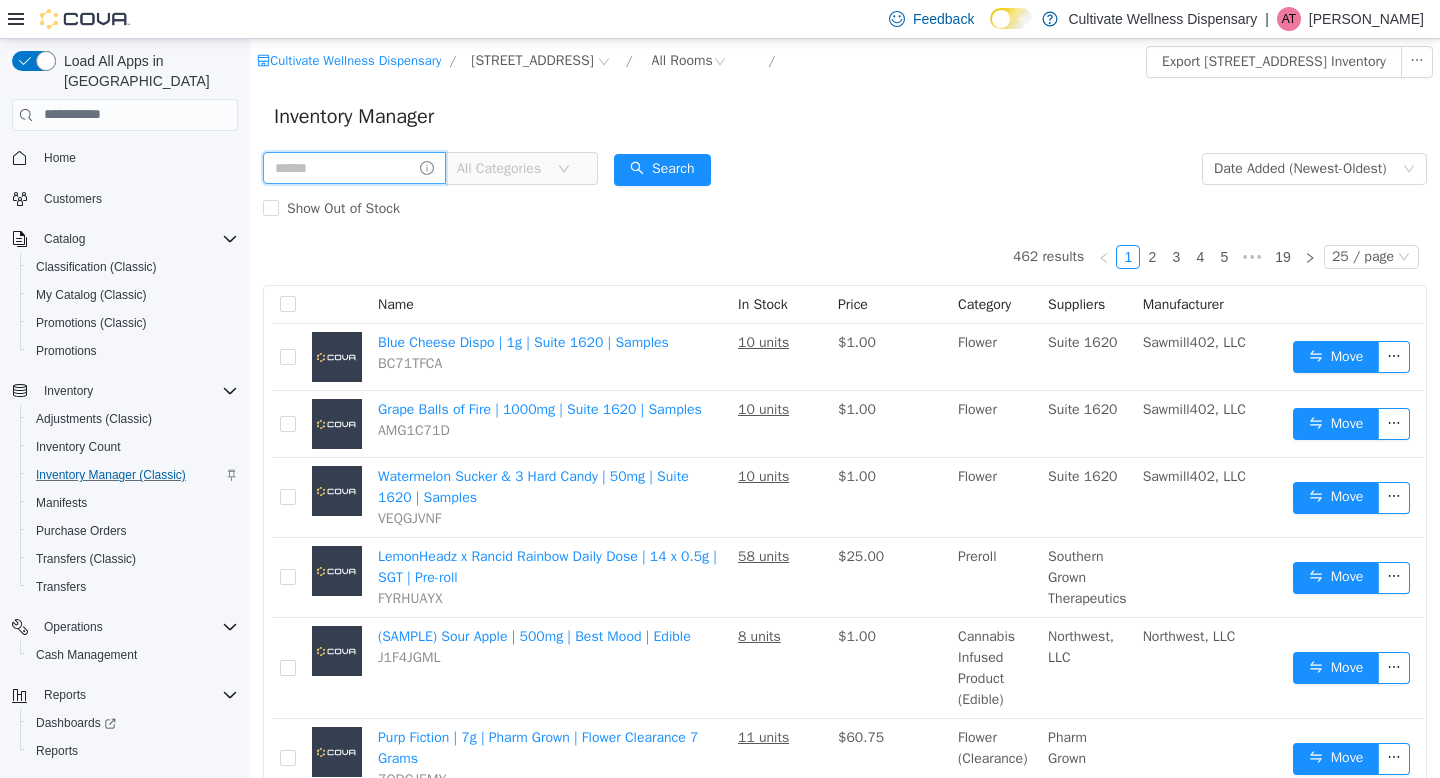 click at bounding box center (354, 167) 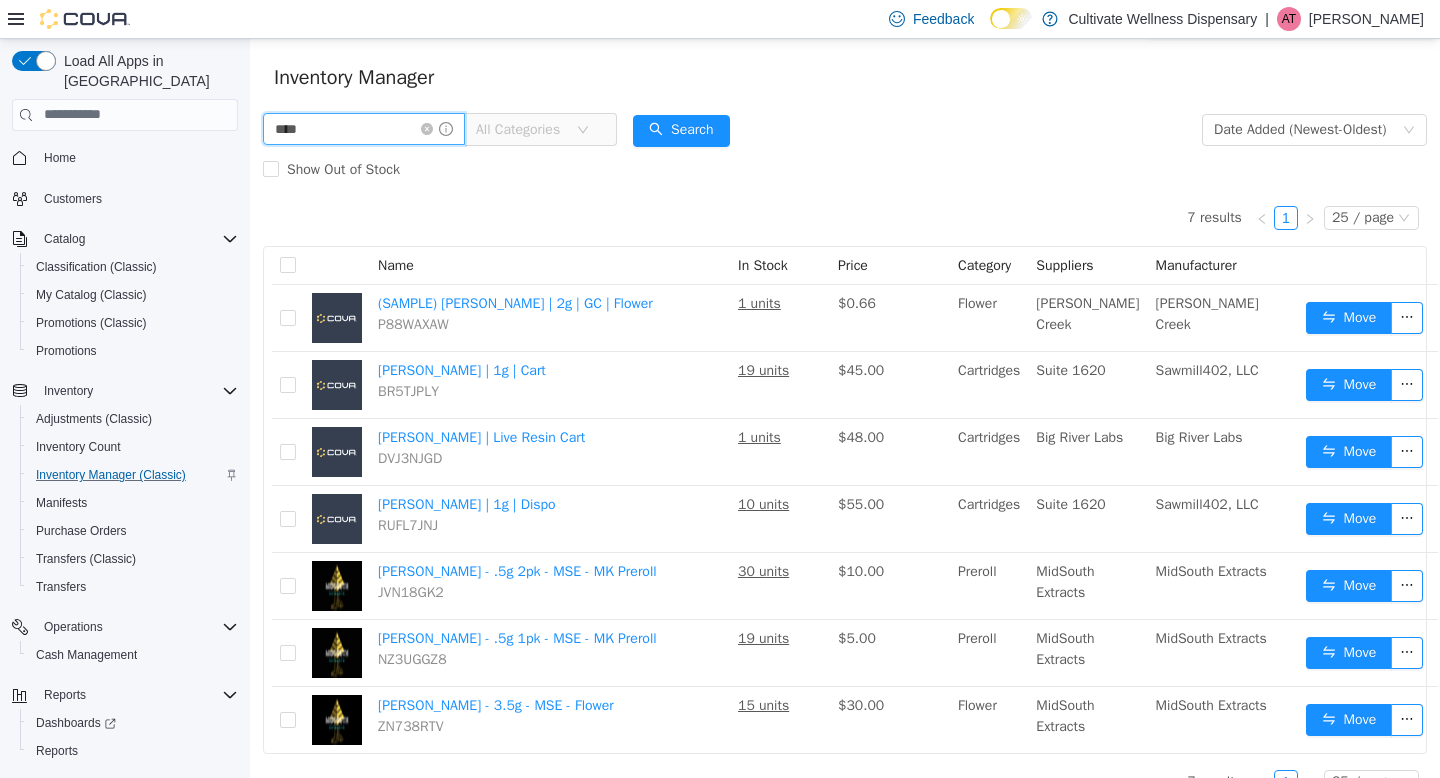 scroll, scrollTop: 43, scrollLeft: 0, axis: vertical 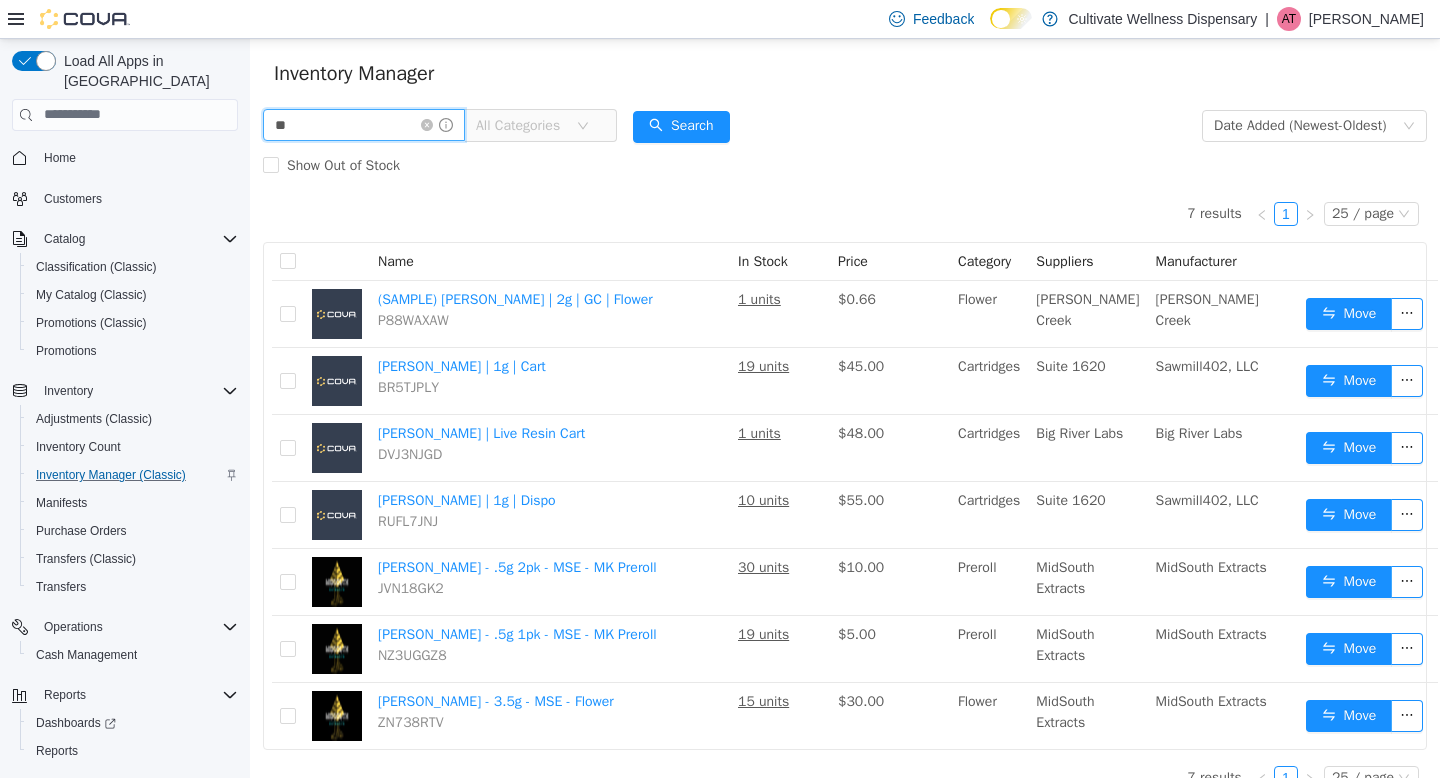 type on "*" 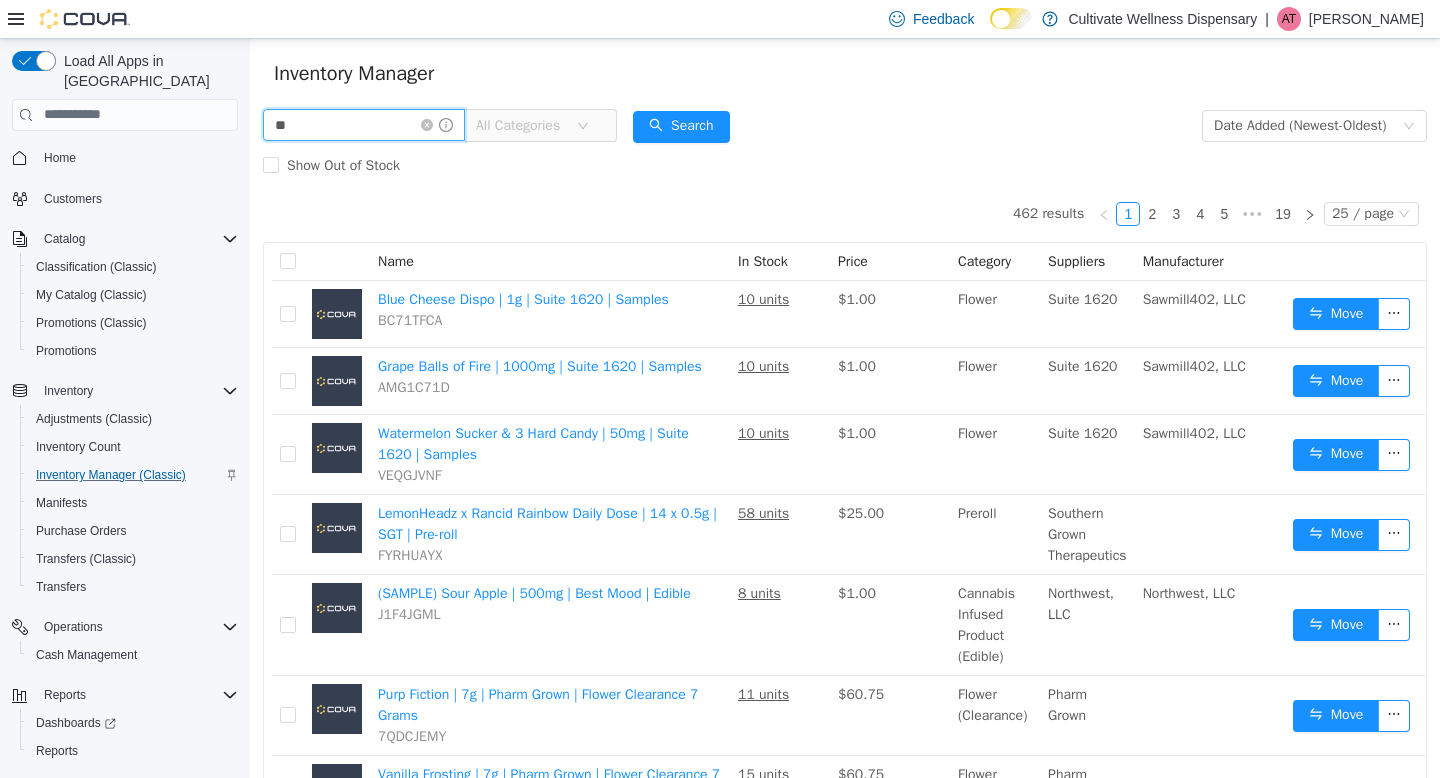 type on "*" 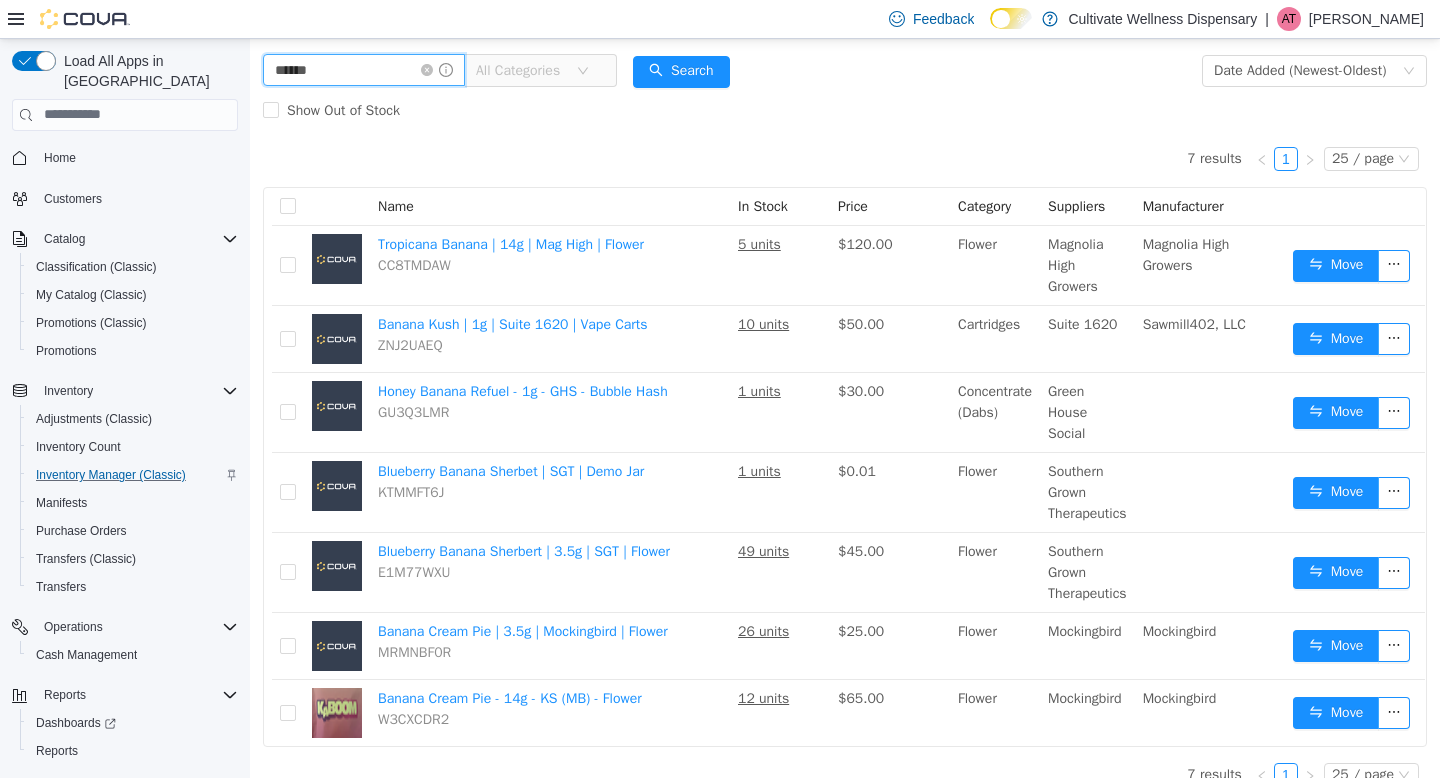 scroll, scrollTop: 99, scrollLeft: 0, axis: vertical 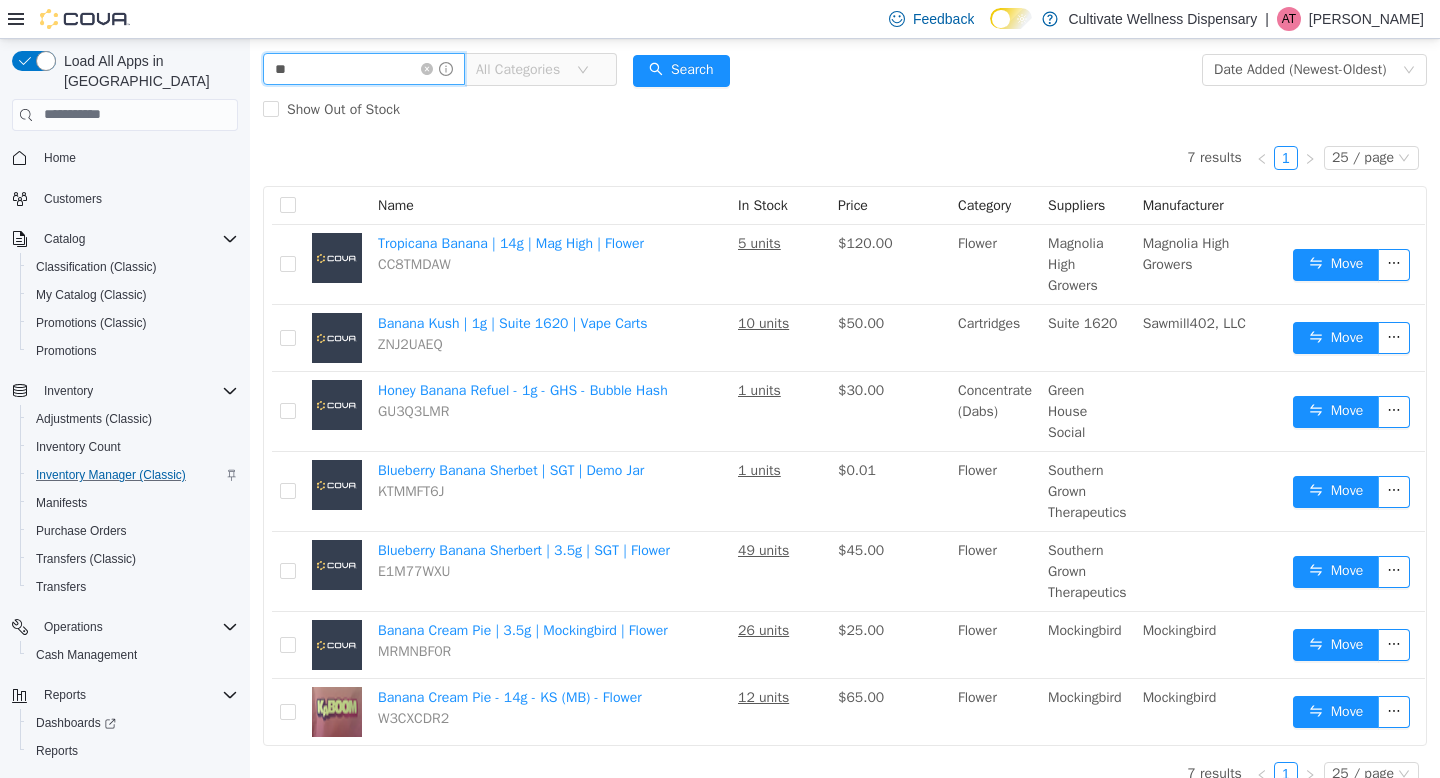 type on "*" 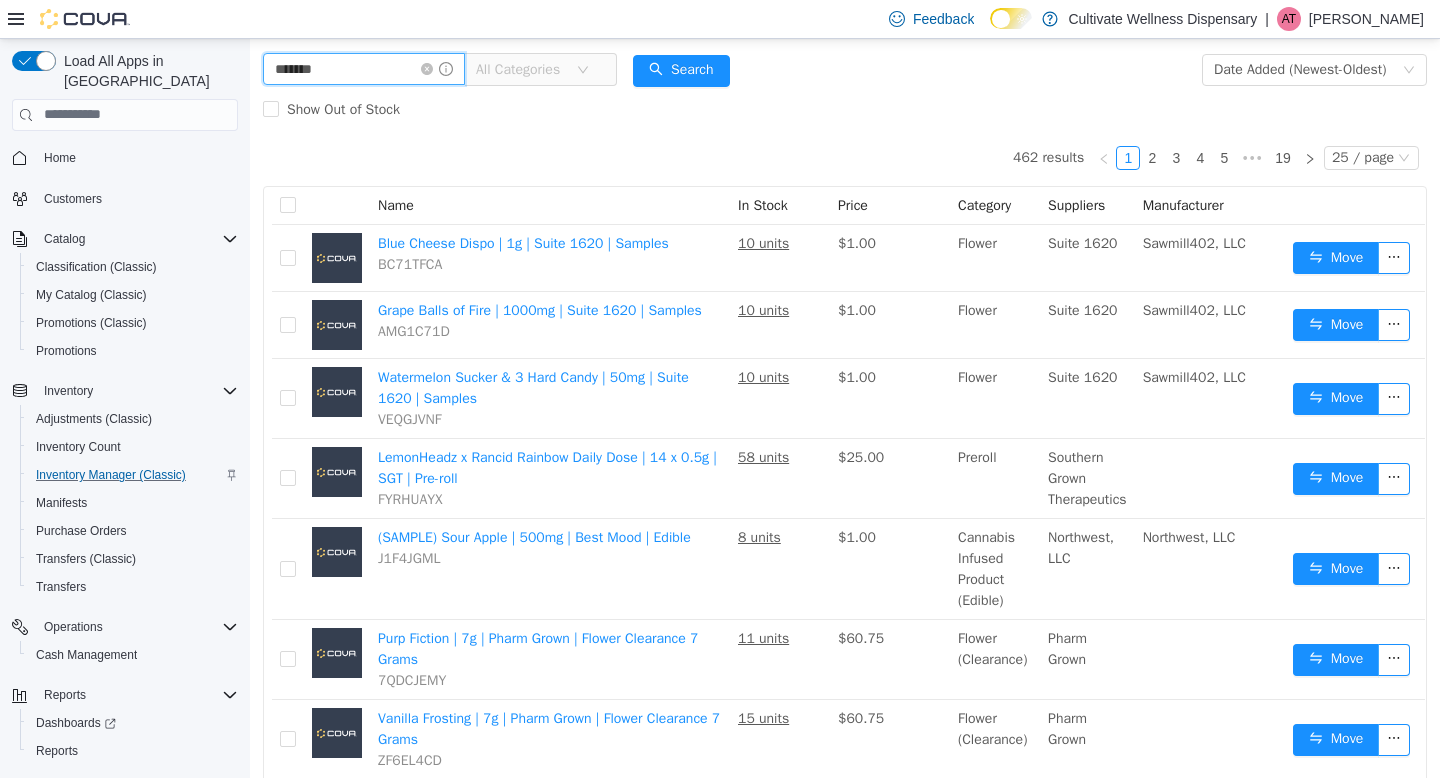 type on "*******" 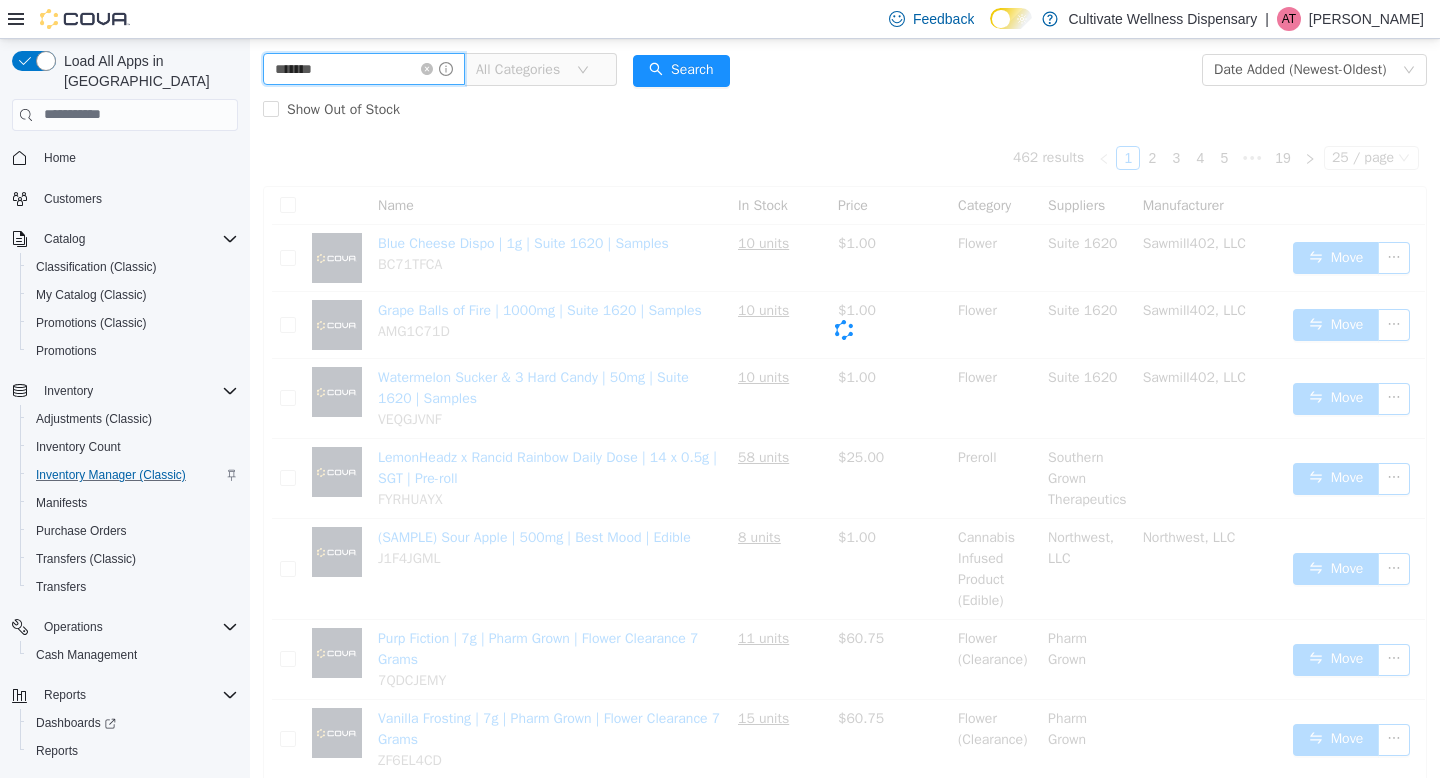 scroll, scrollTop: 0, scrollLeft: 0, axis: both 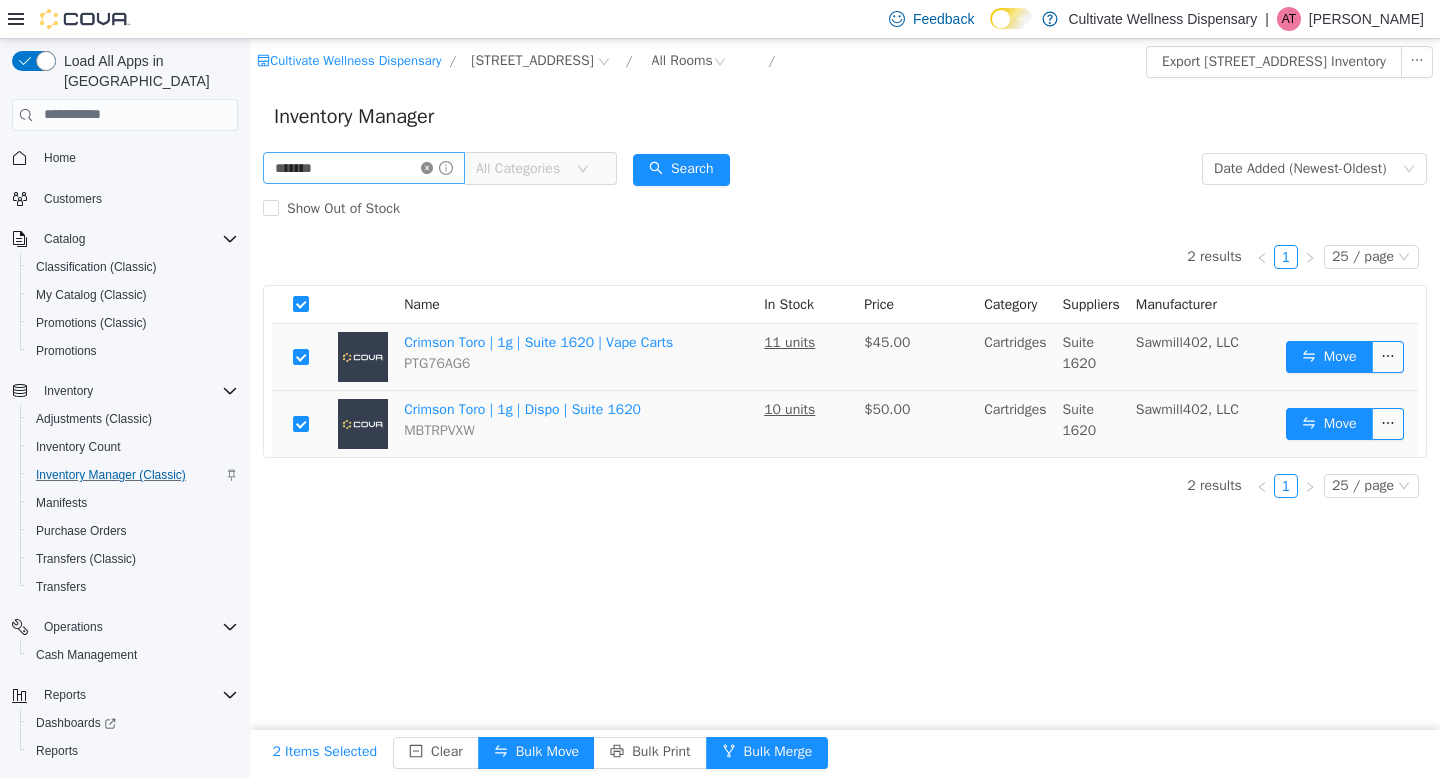 click 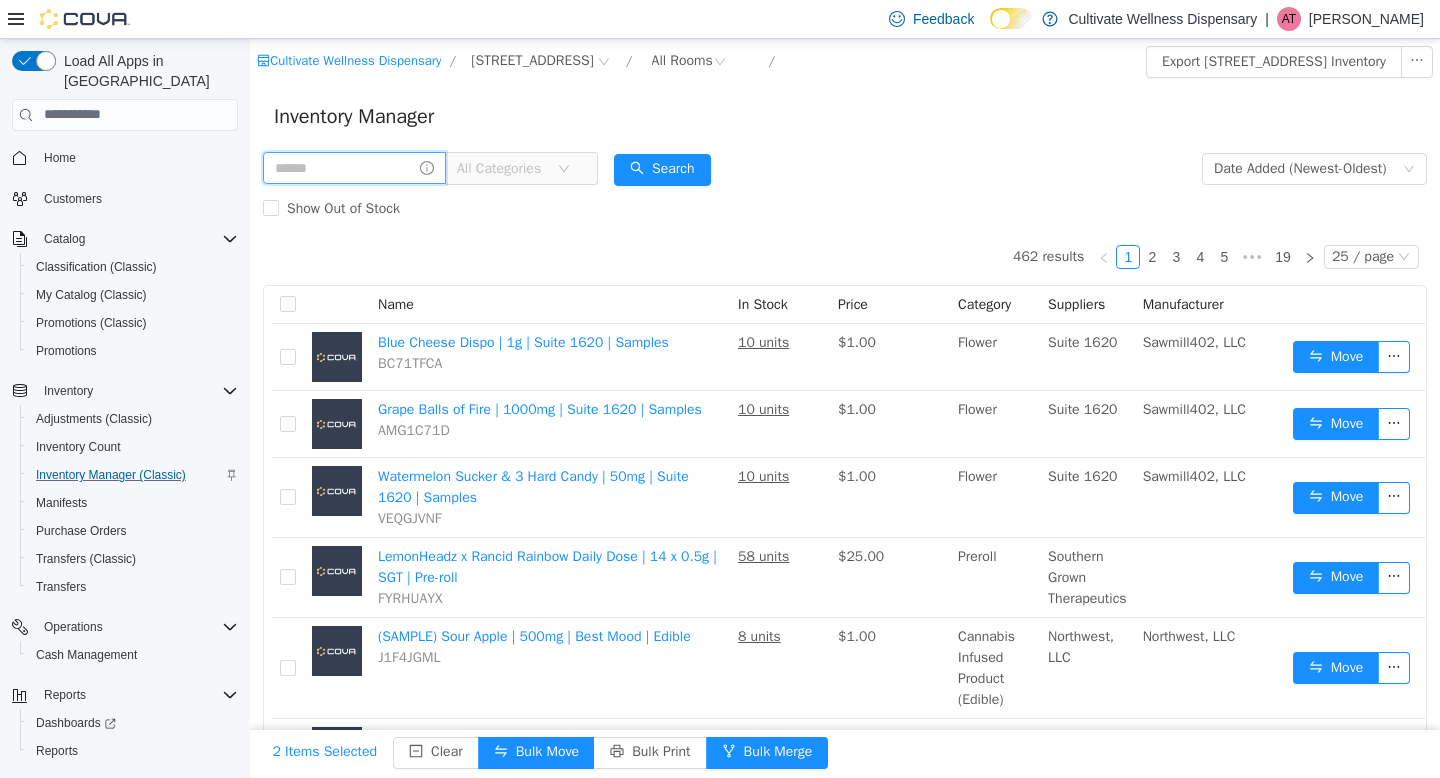 click at bounding box center [354, 167] 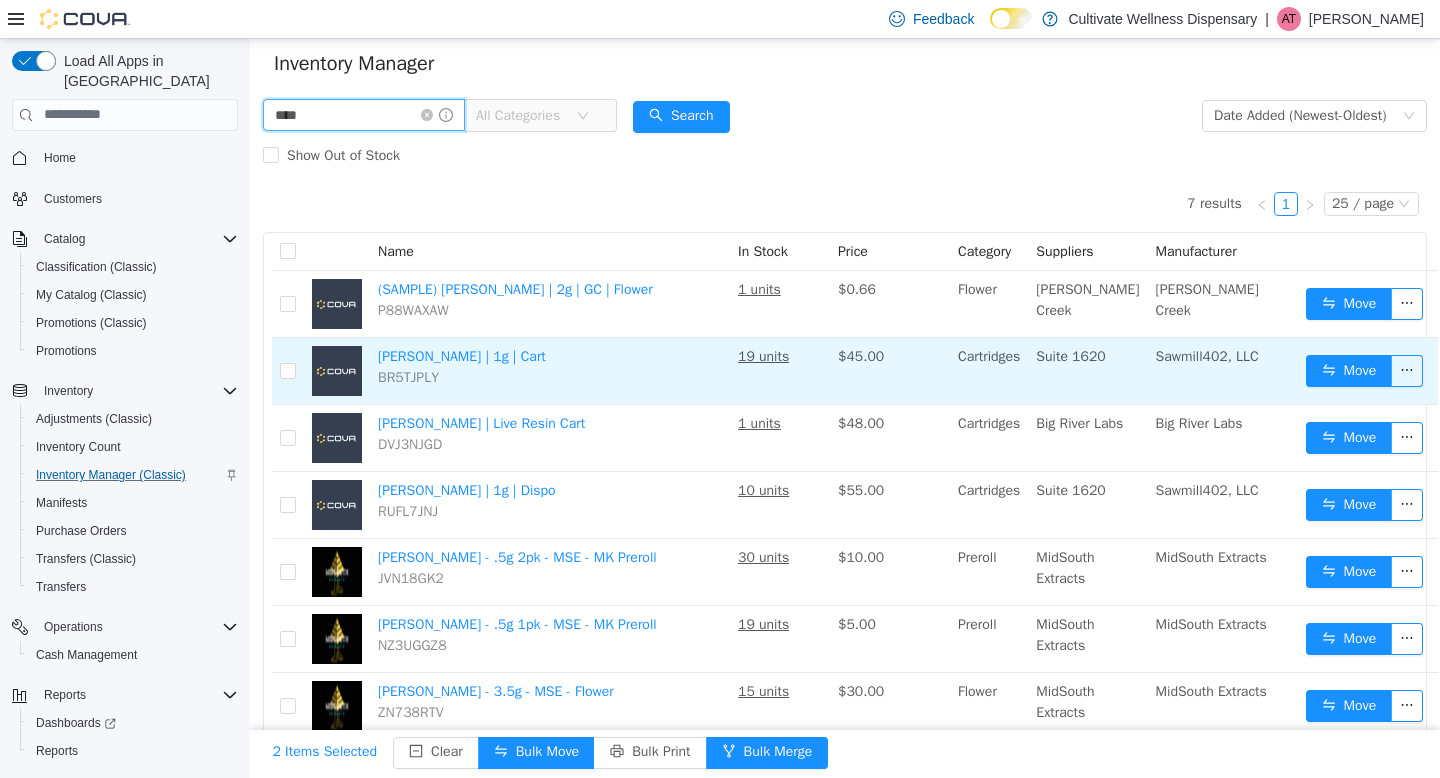 scroll, scrollTop: 71, scrollLeft: 0, axis: vertical 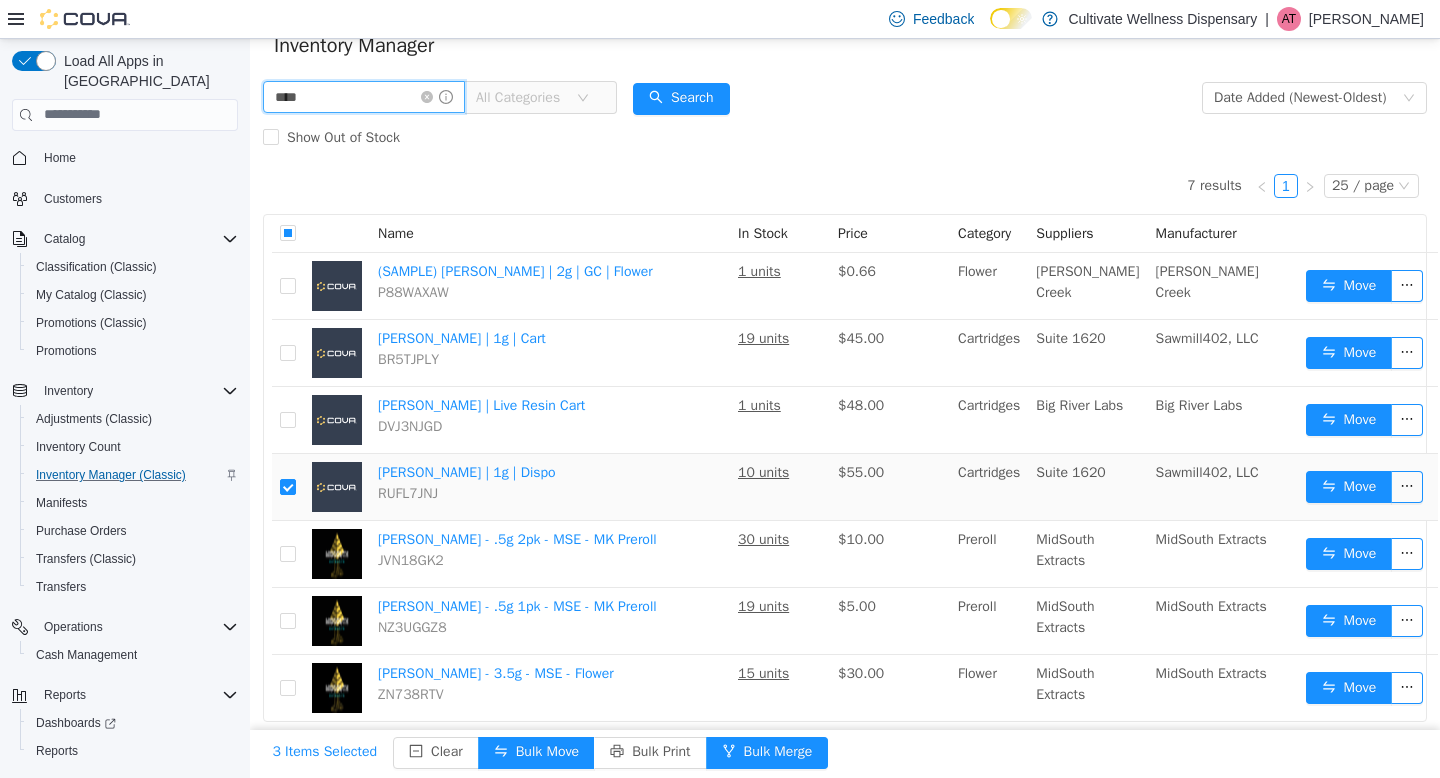 click on "****" at bounding box center (364, 96) 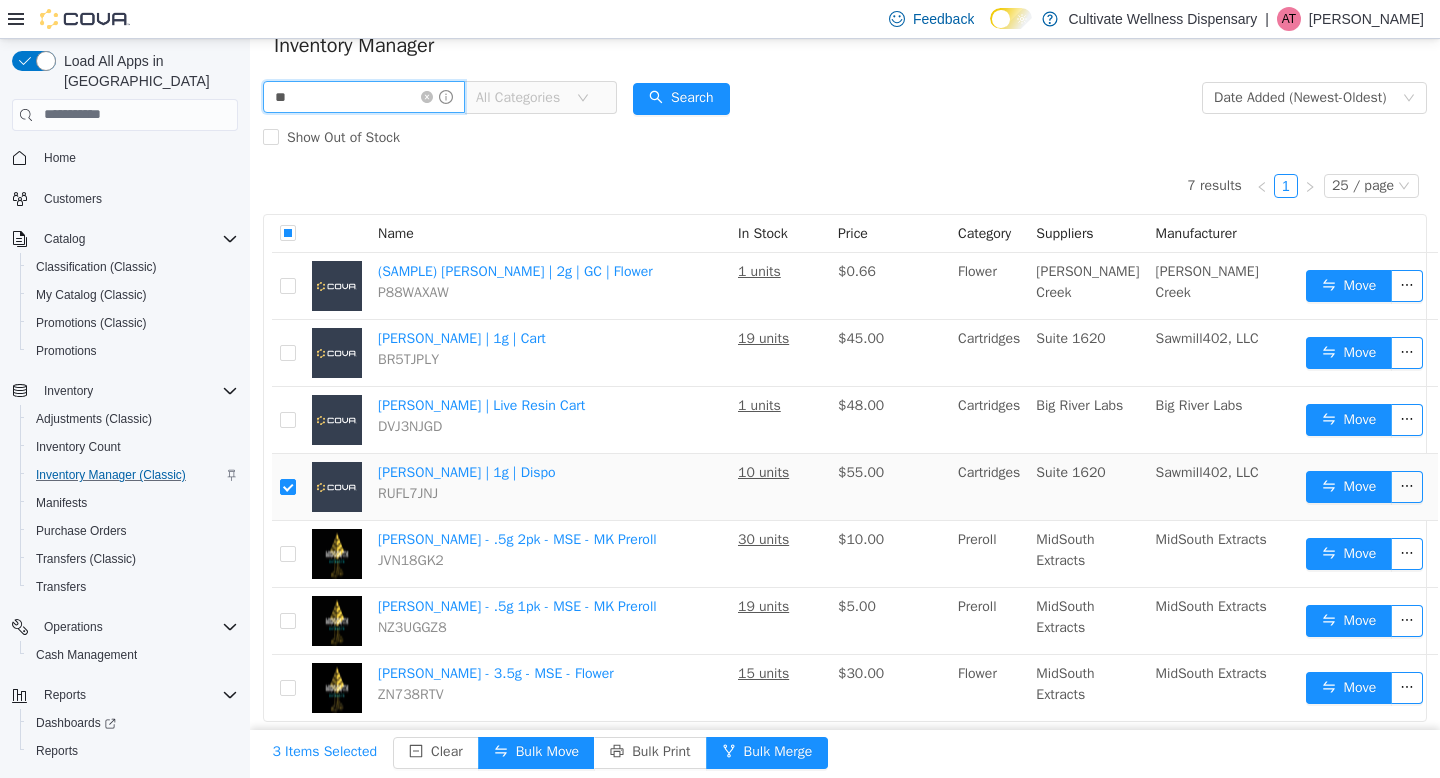 type on "*" 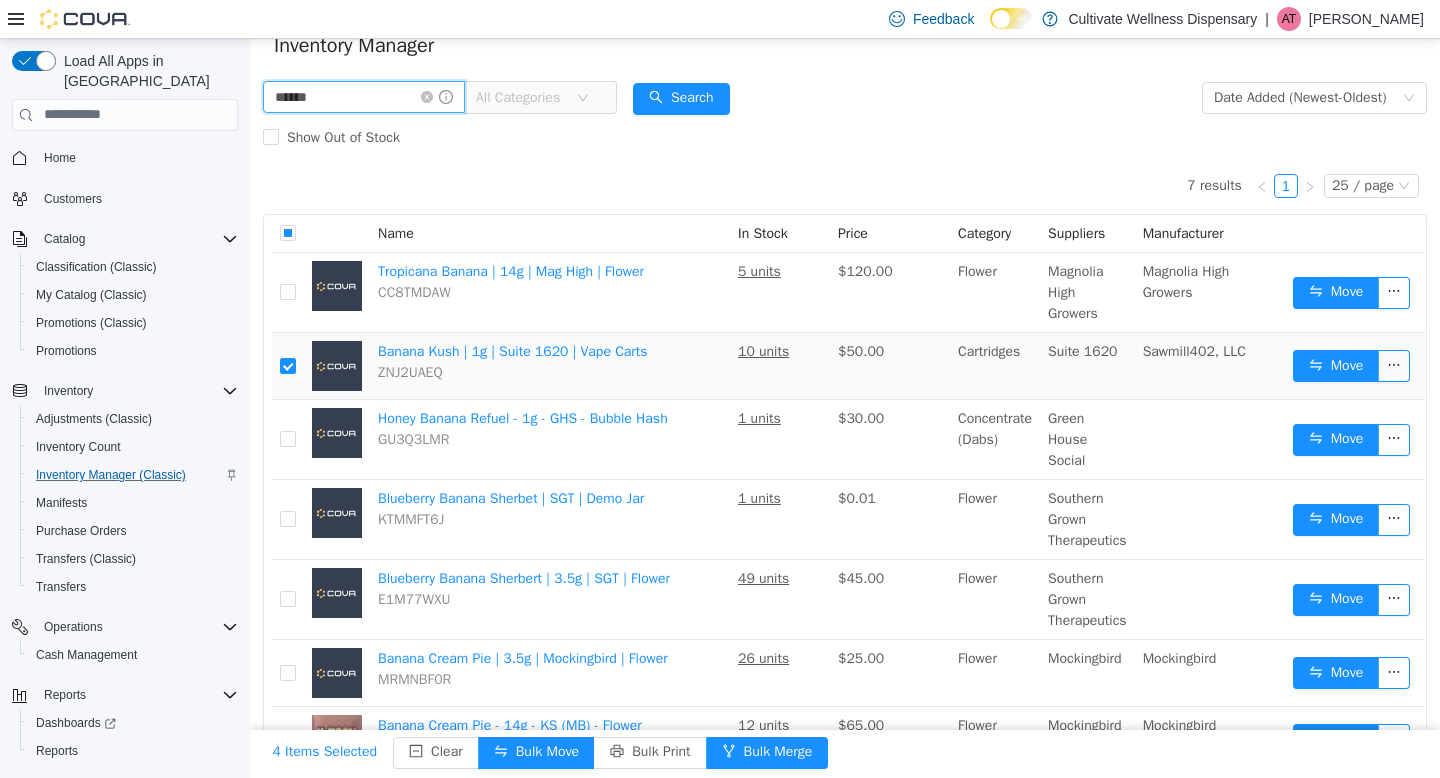 drag, startPoint x: 338, startPoint y: 95, endPoint x: 255, endPoint y: 97, distance: 83.02409 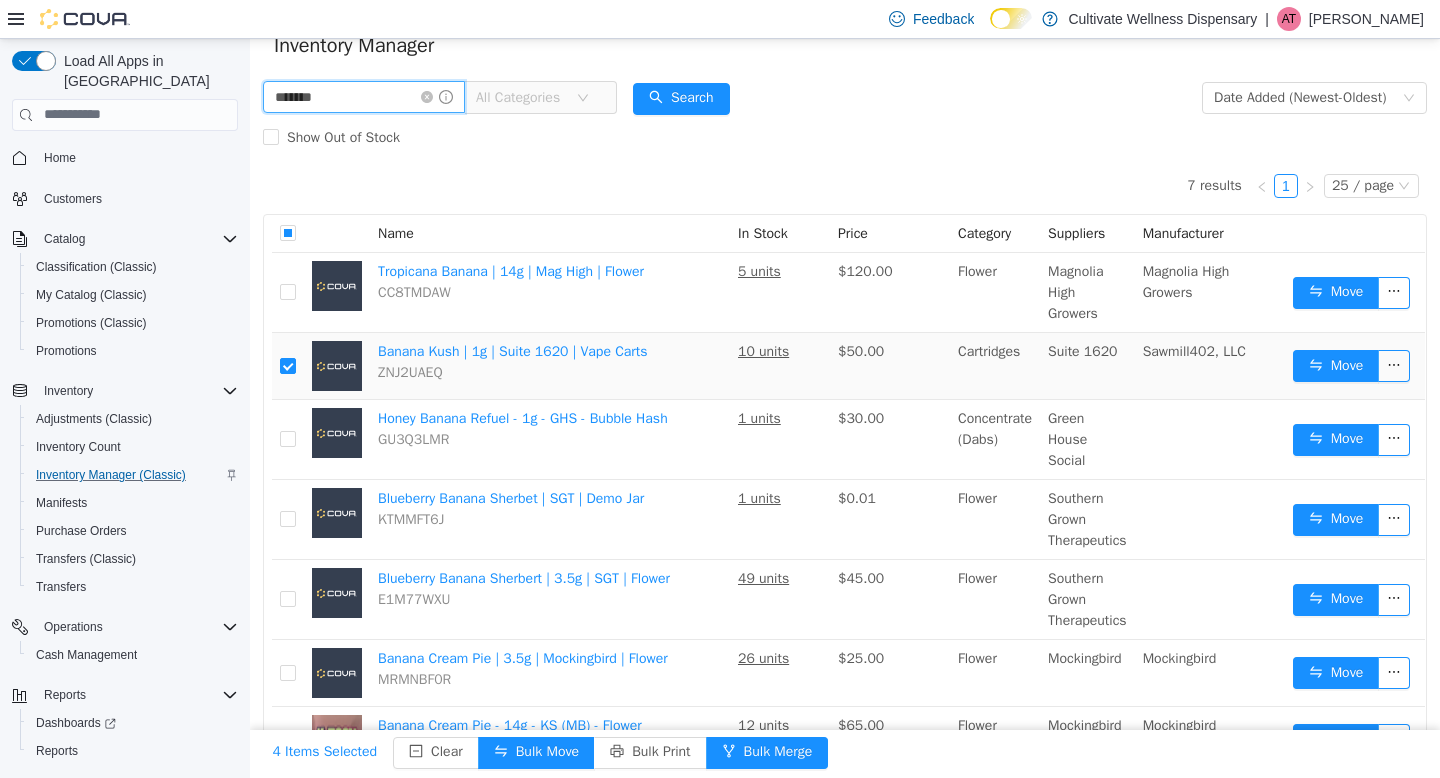 type on "*******" 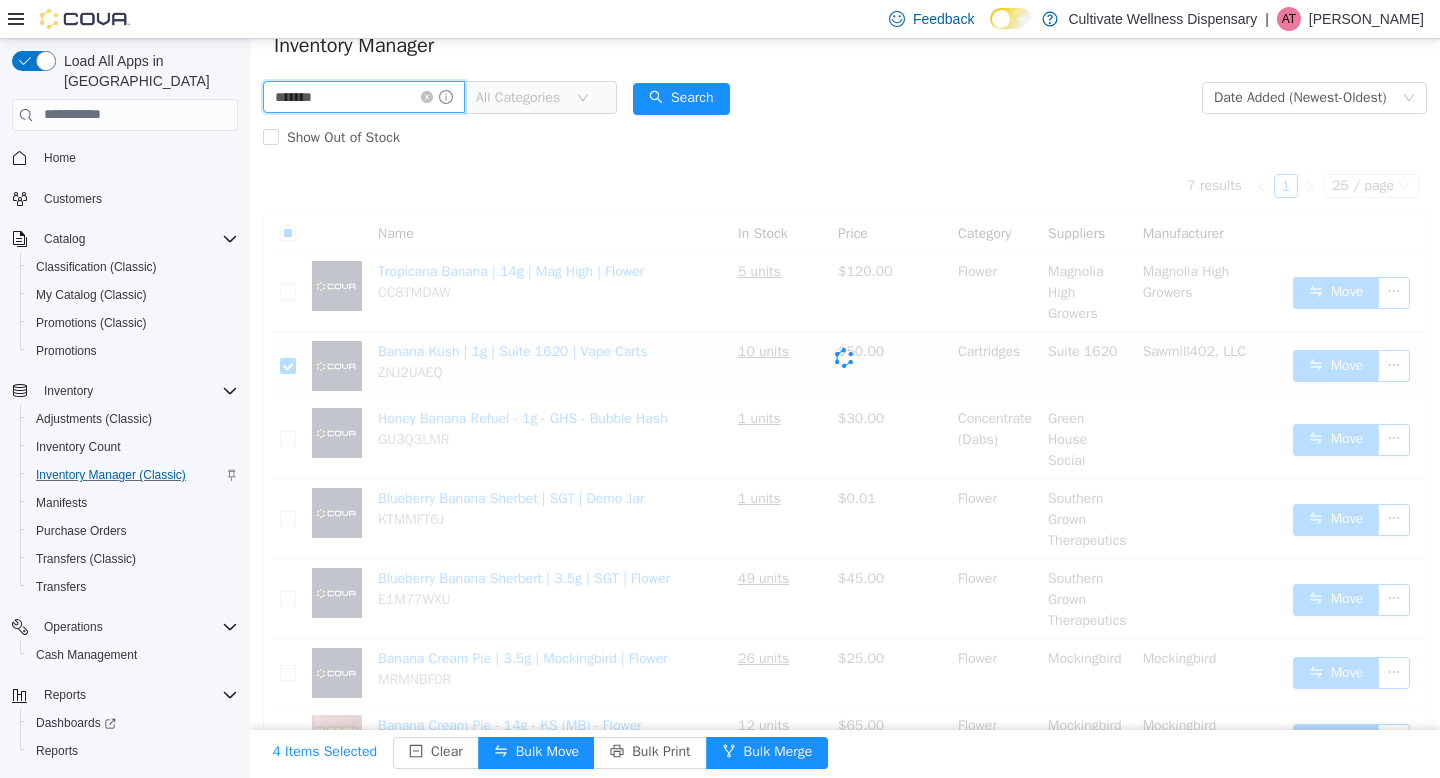 scroll, scrollTop: 0, scrollLeft: 0, axis: both 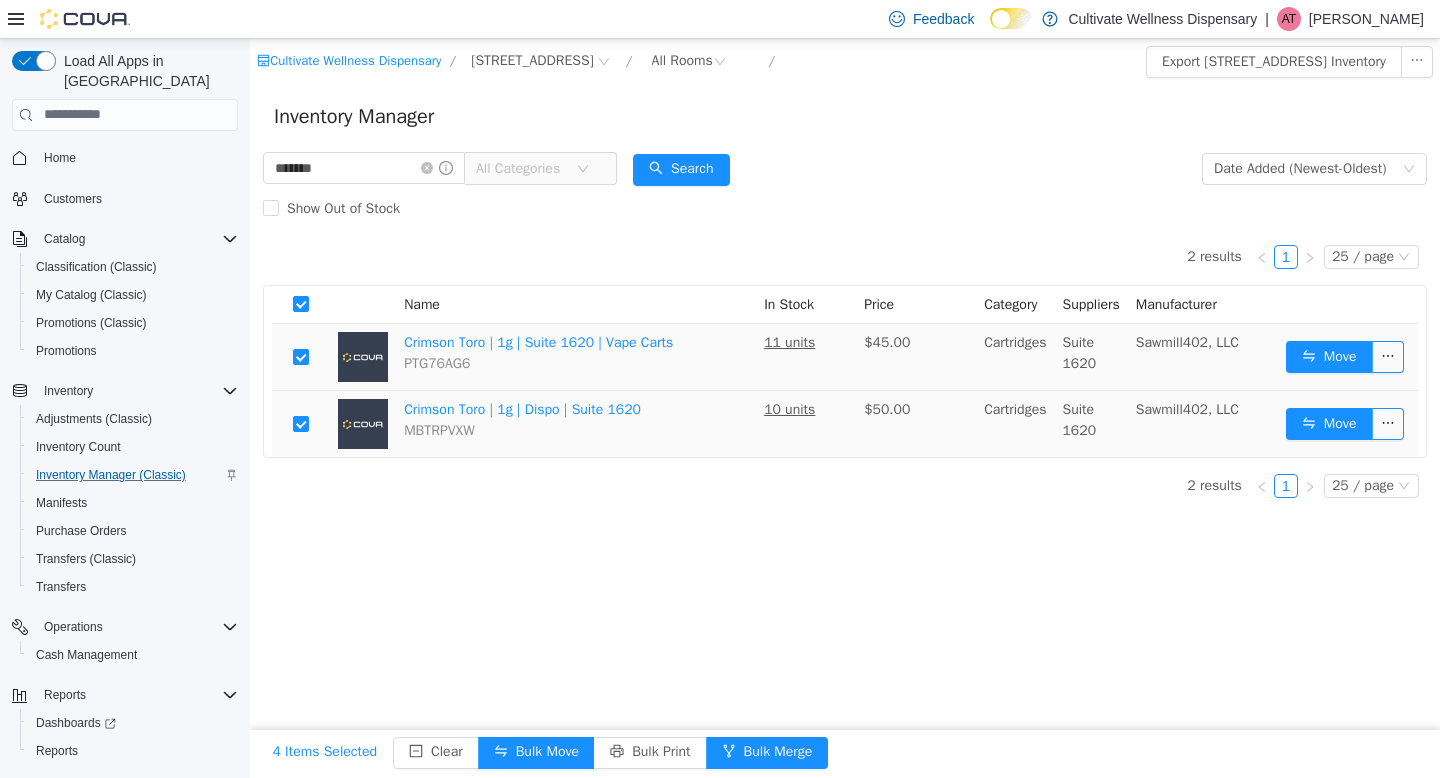 click on "Inventory Manager" at bounding box center [845, 116] 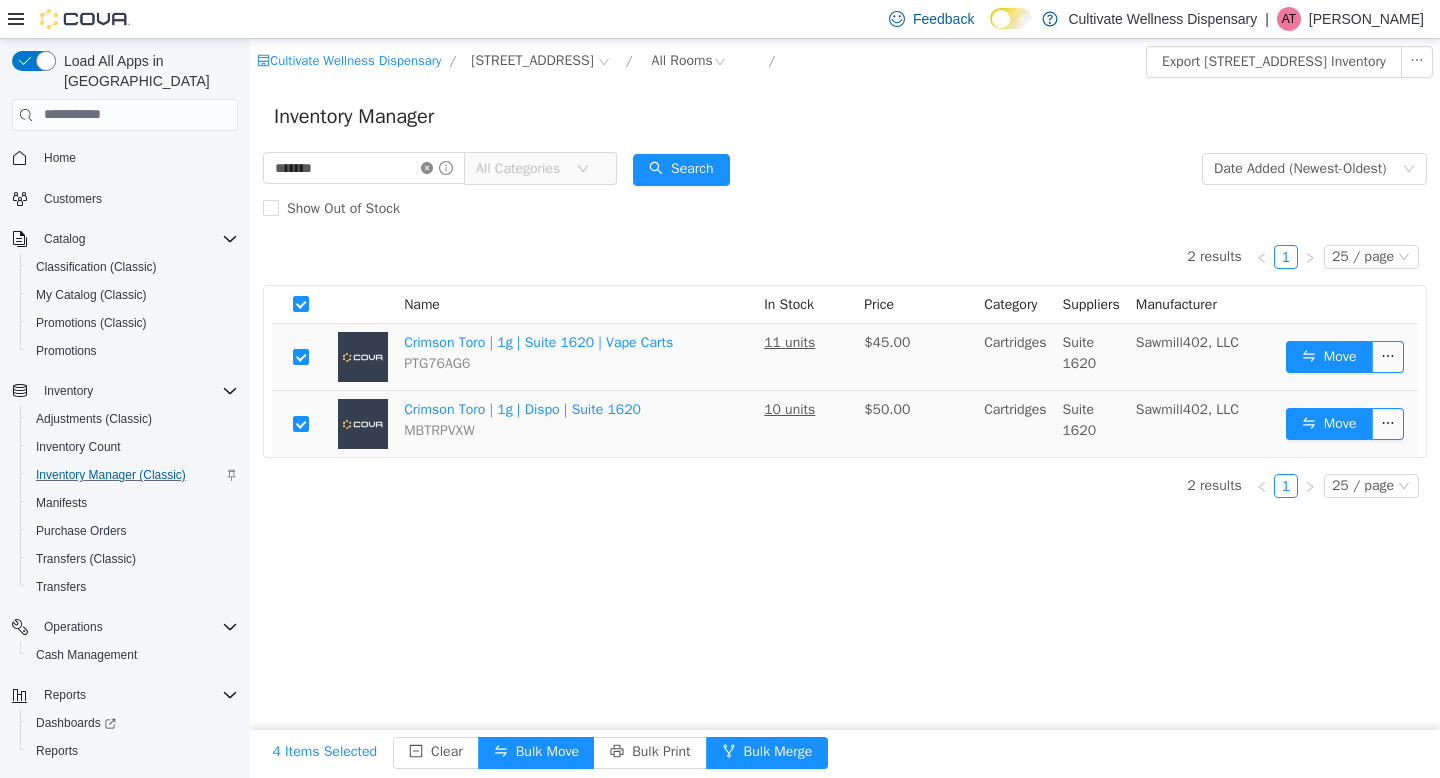 click 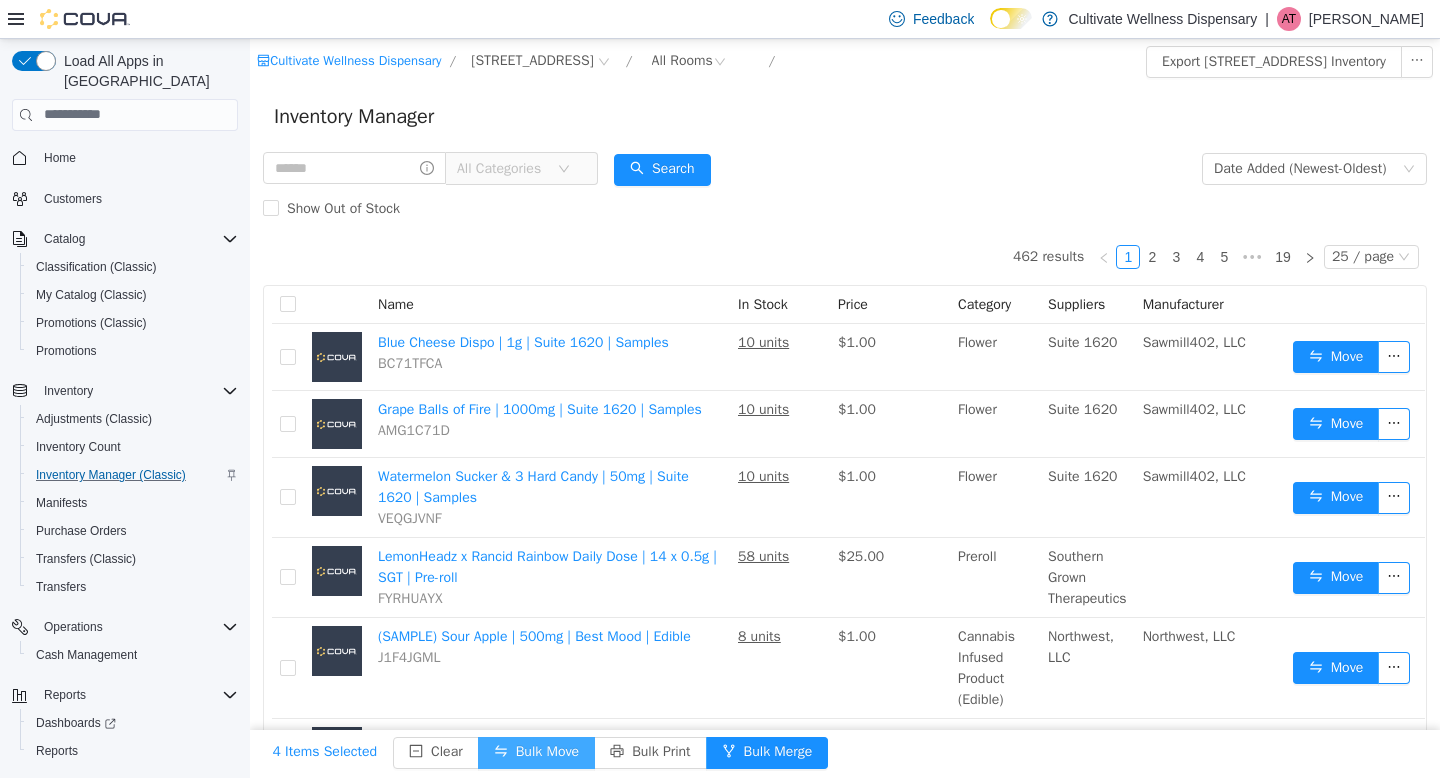 click on "Bulk Move" at bounding box center [536, 752] 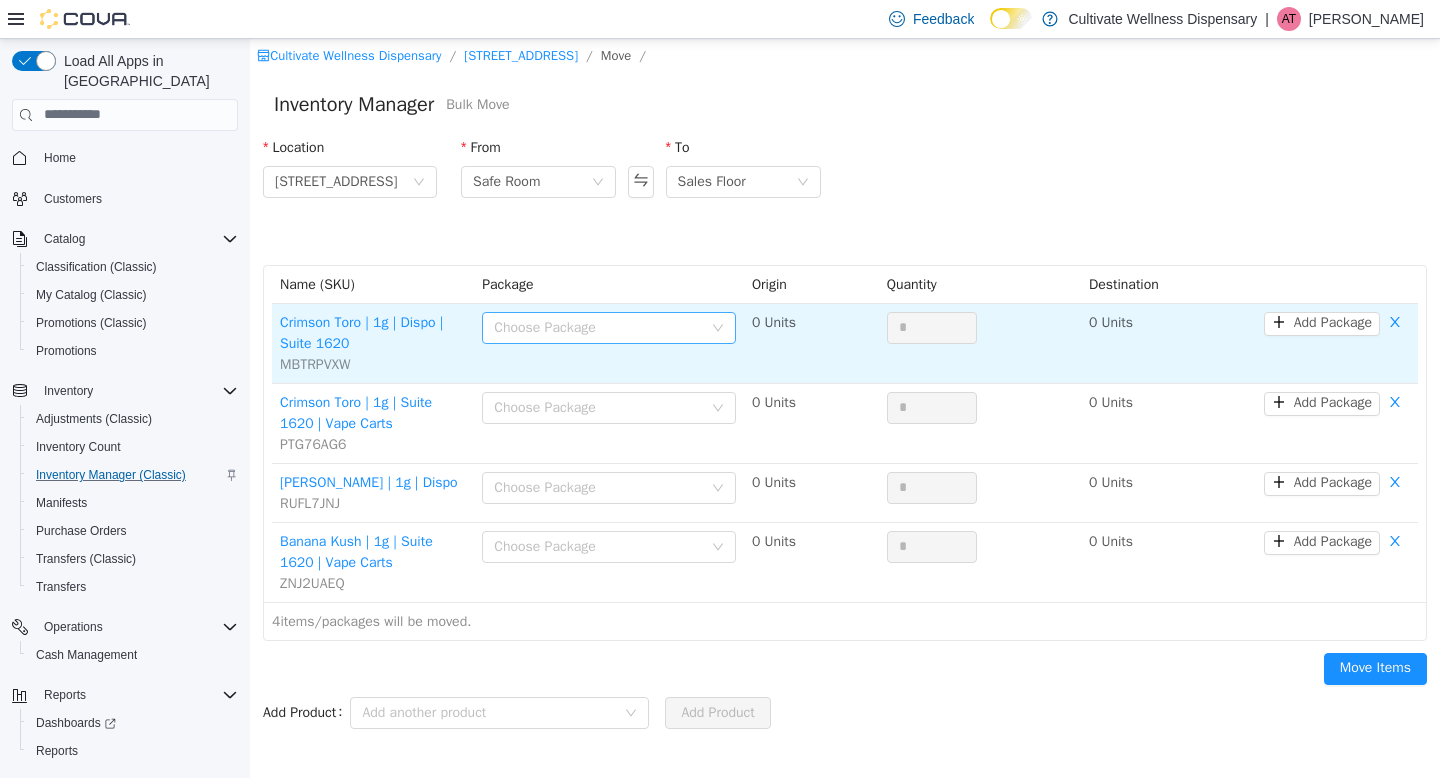 click on "Choose Package" at bounding box center [598, 327] 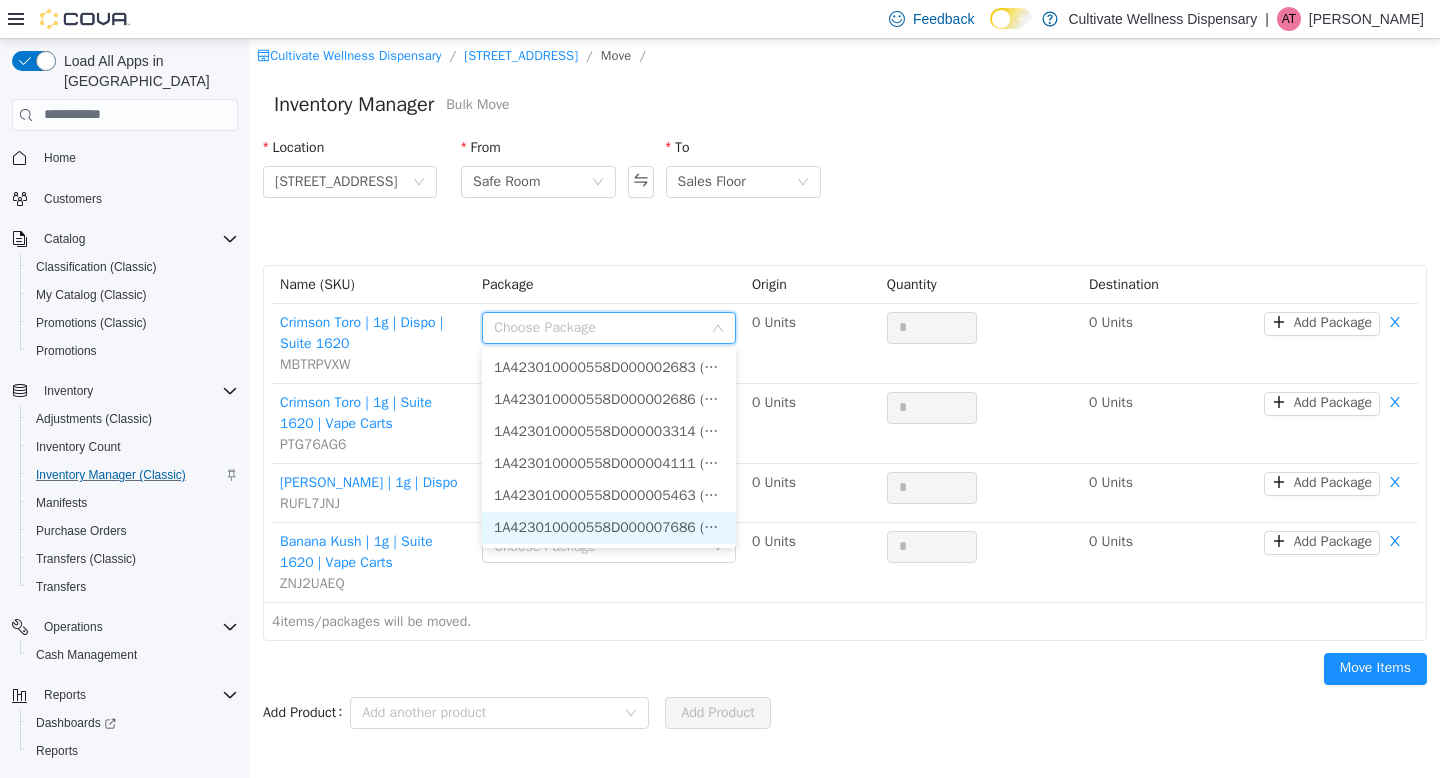 click on "1A423010000558D000007686 (10 Units)" at bounding box center (609, 527) 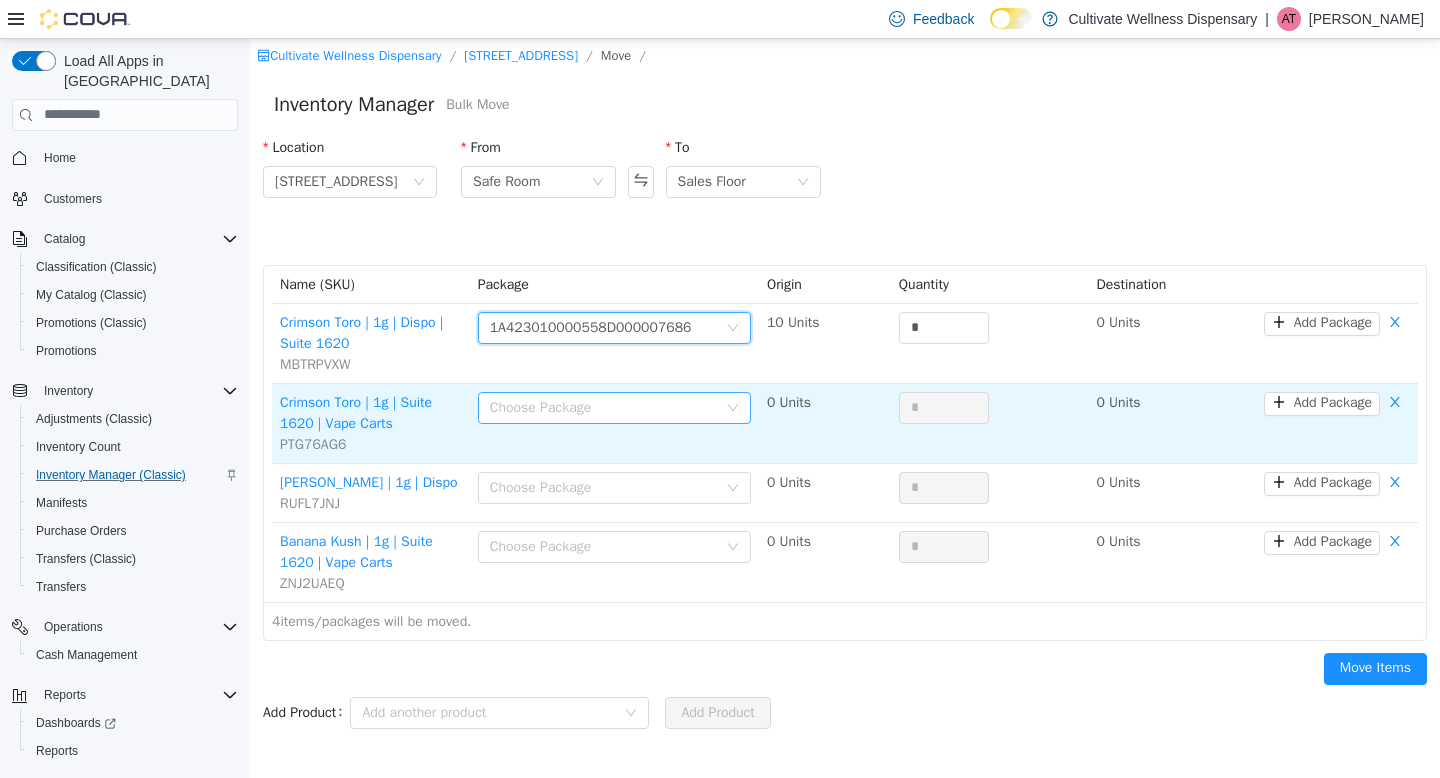 click on "Choose Package" at bounding box center (603, 407) 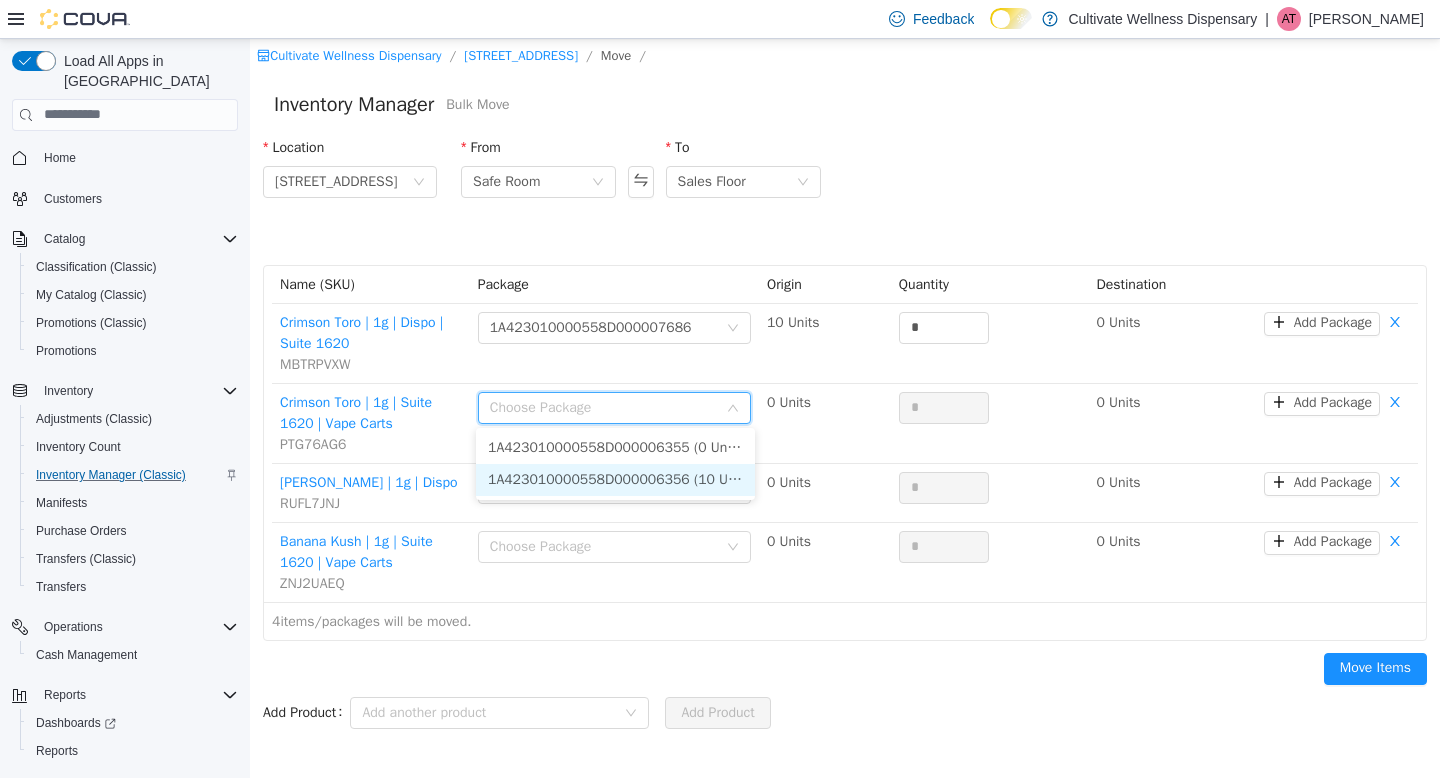 click on "1A423010000558D000006356 (10 Units)" at bounding box center (615, 479) 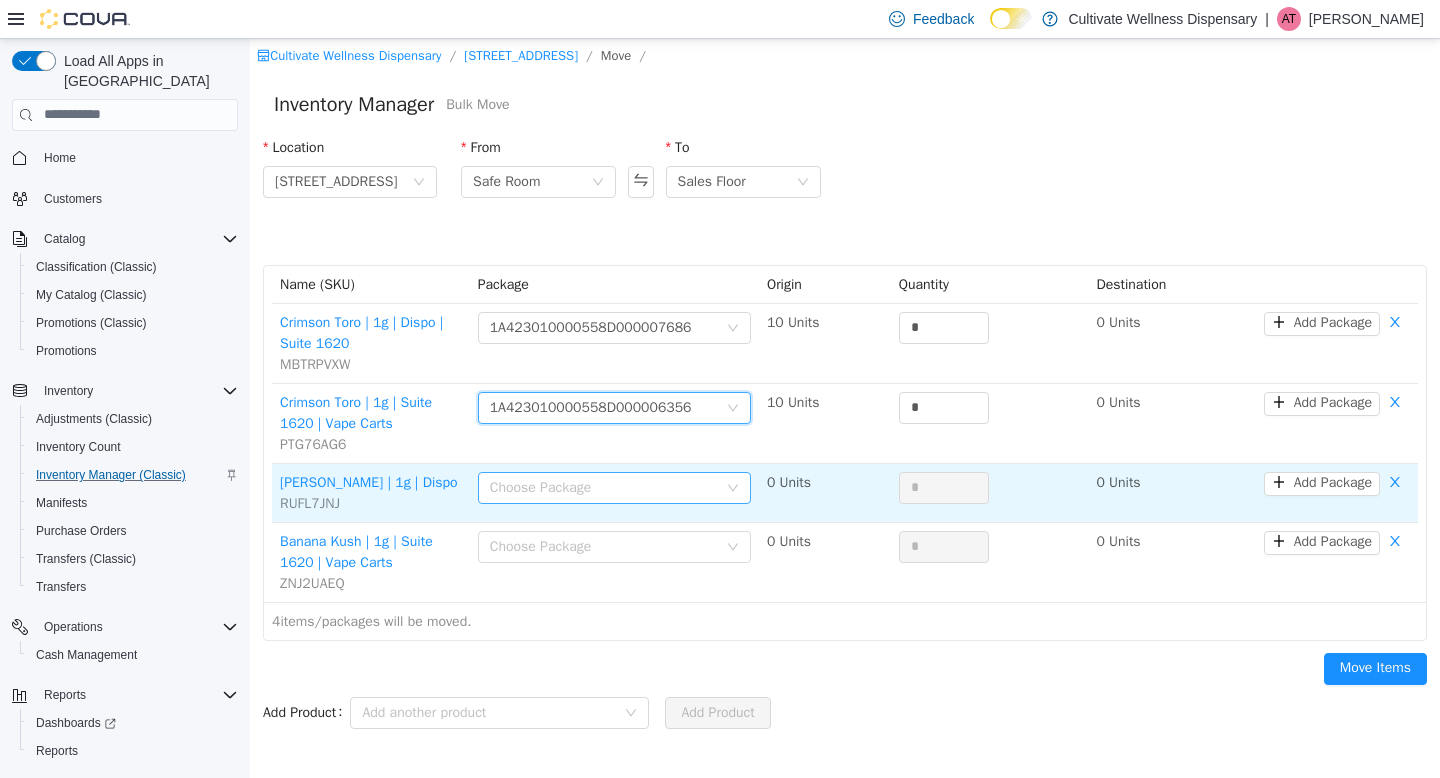 click on "Choose Package" at bounding box center (603, 487) 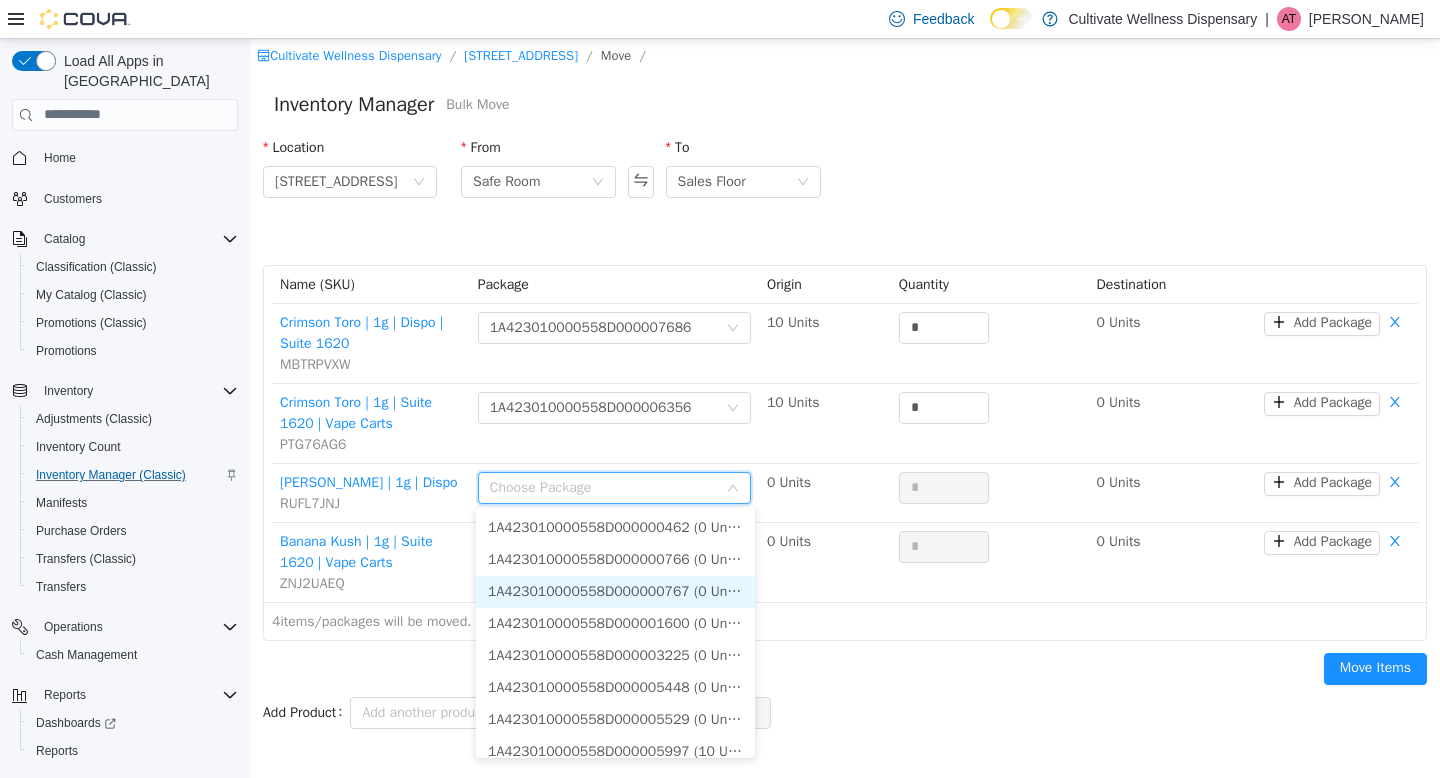 scroll, scrollTop: 14, scrollLeft: 0, axis: vertical 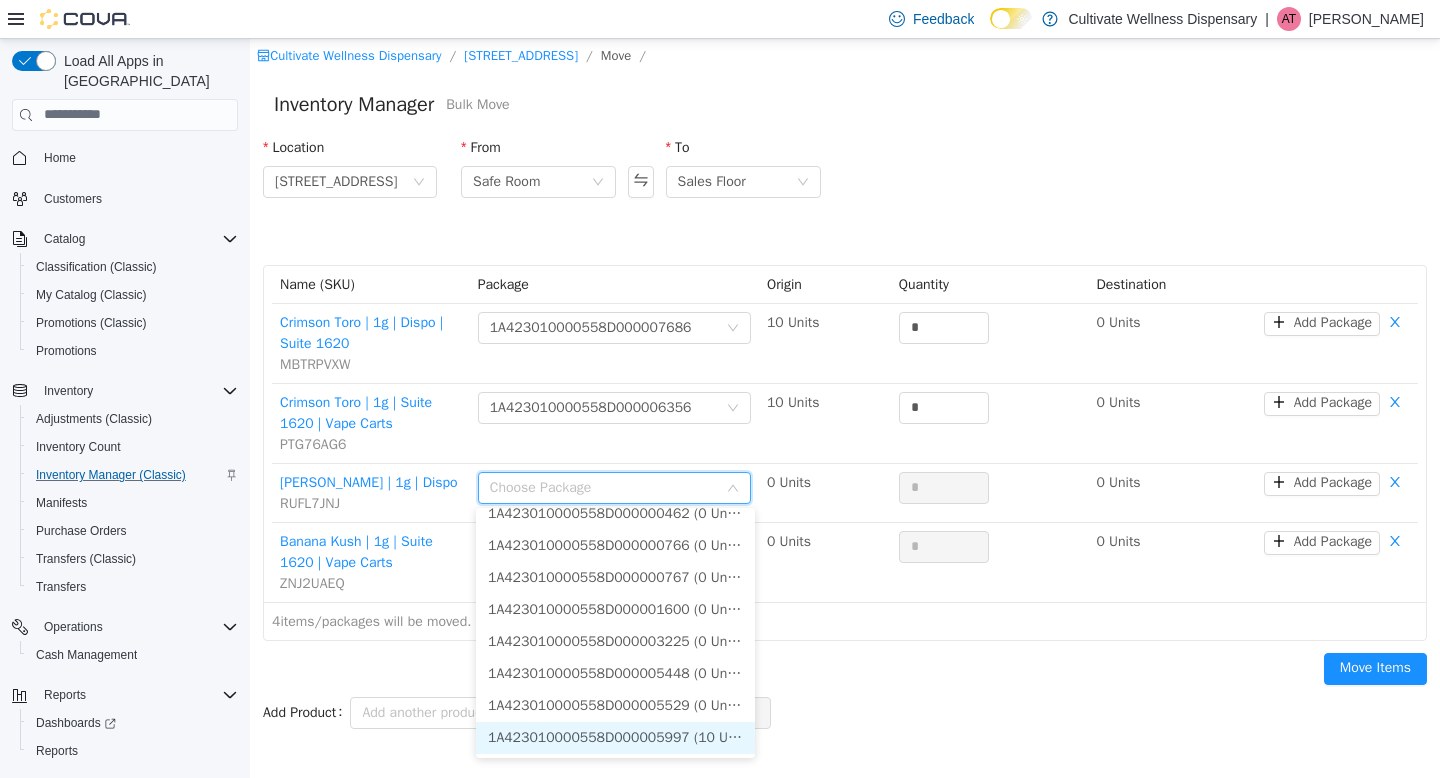 click on "1A423010000558D000005997 (10 Units)" at bounding box center (615, 737) 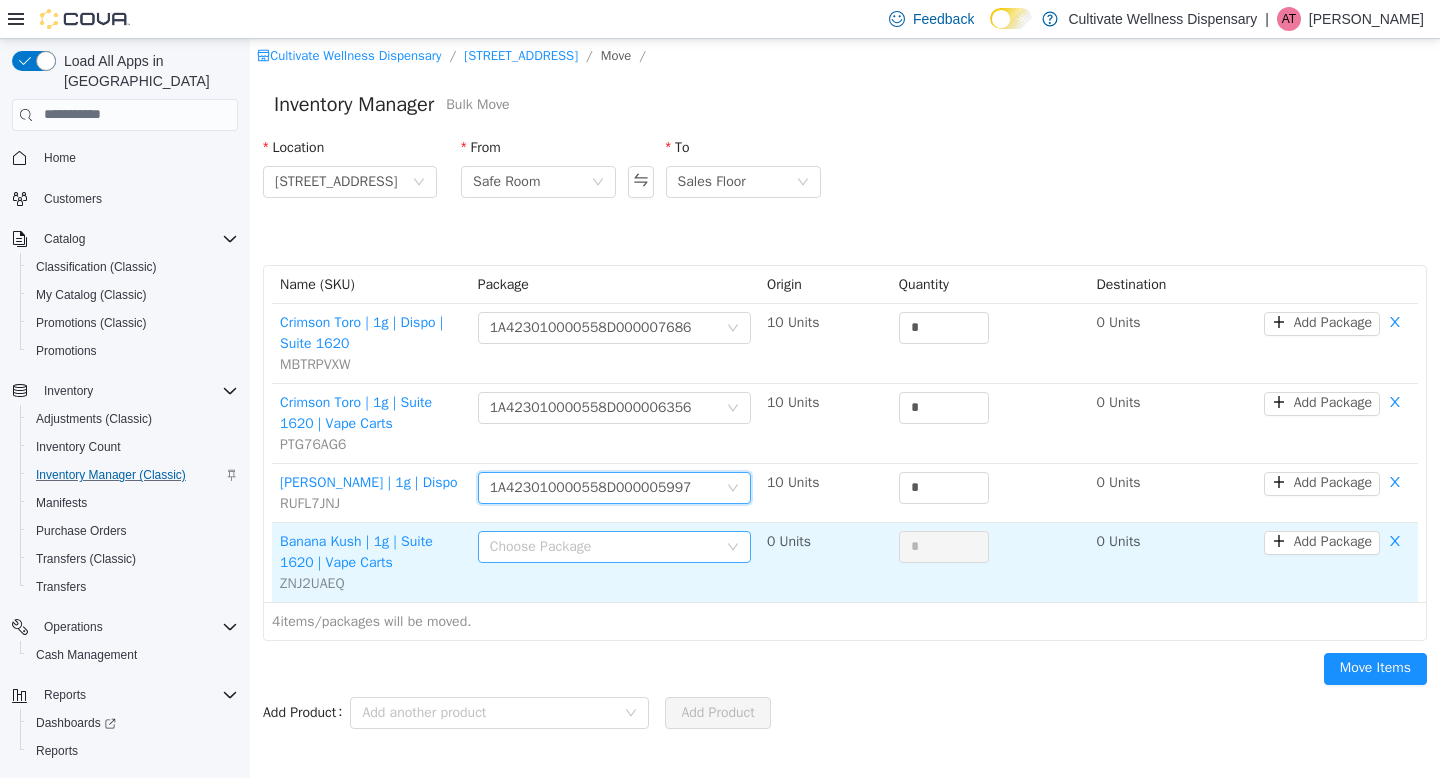 click on "Choose Package" at bounding box center [603, 546] 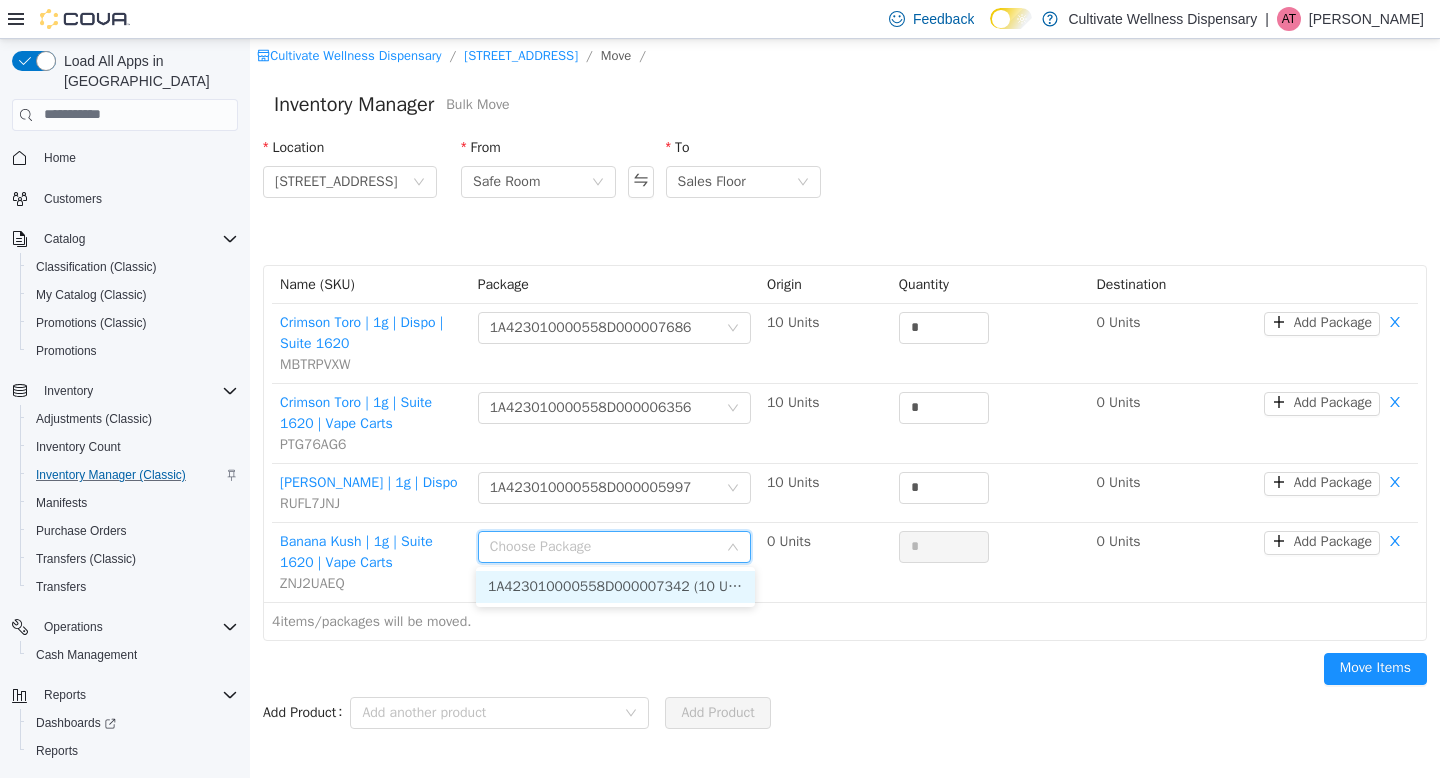 click on "1A423010000558D000007342 (10 Units)" at bounding box center (615, 586) 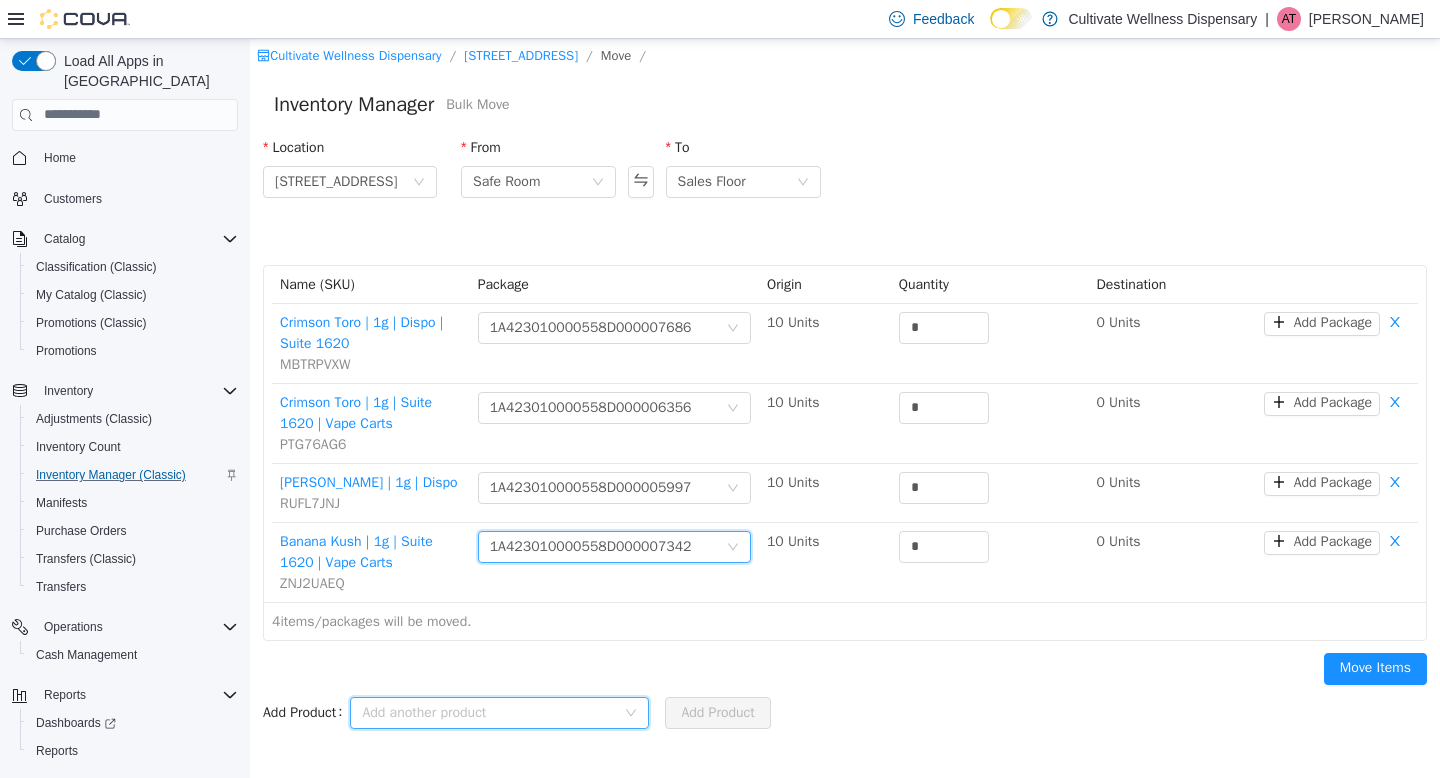 click on "Add another product" at bounding box center [493, 712] 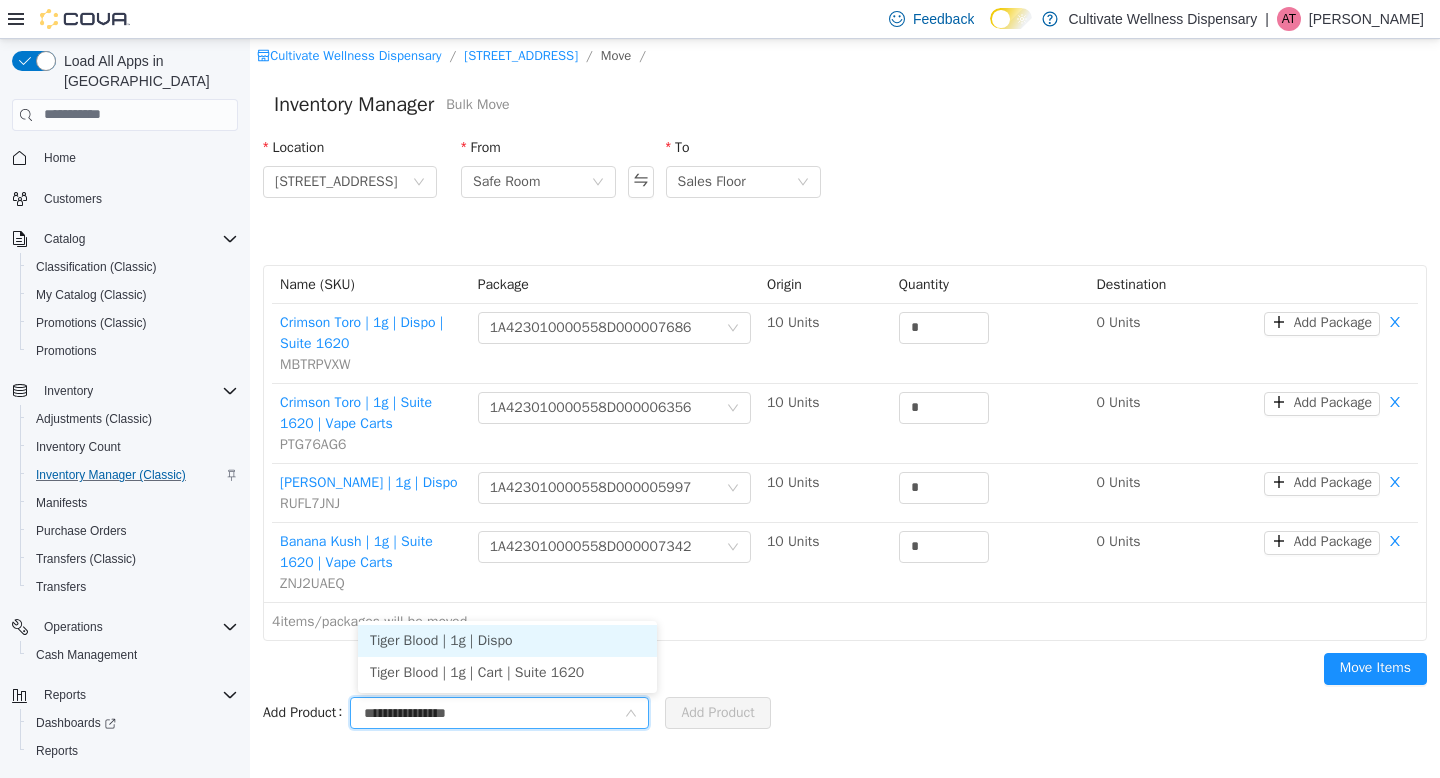 type on "**********" 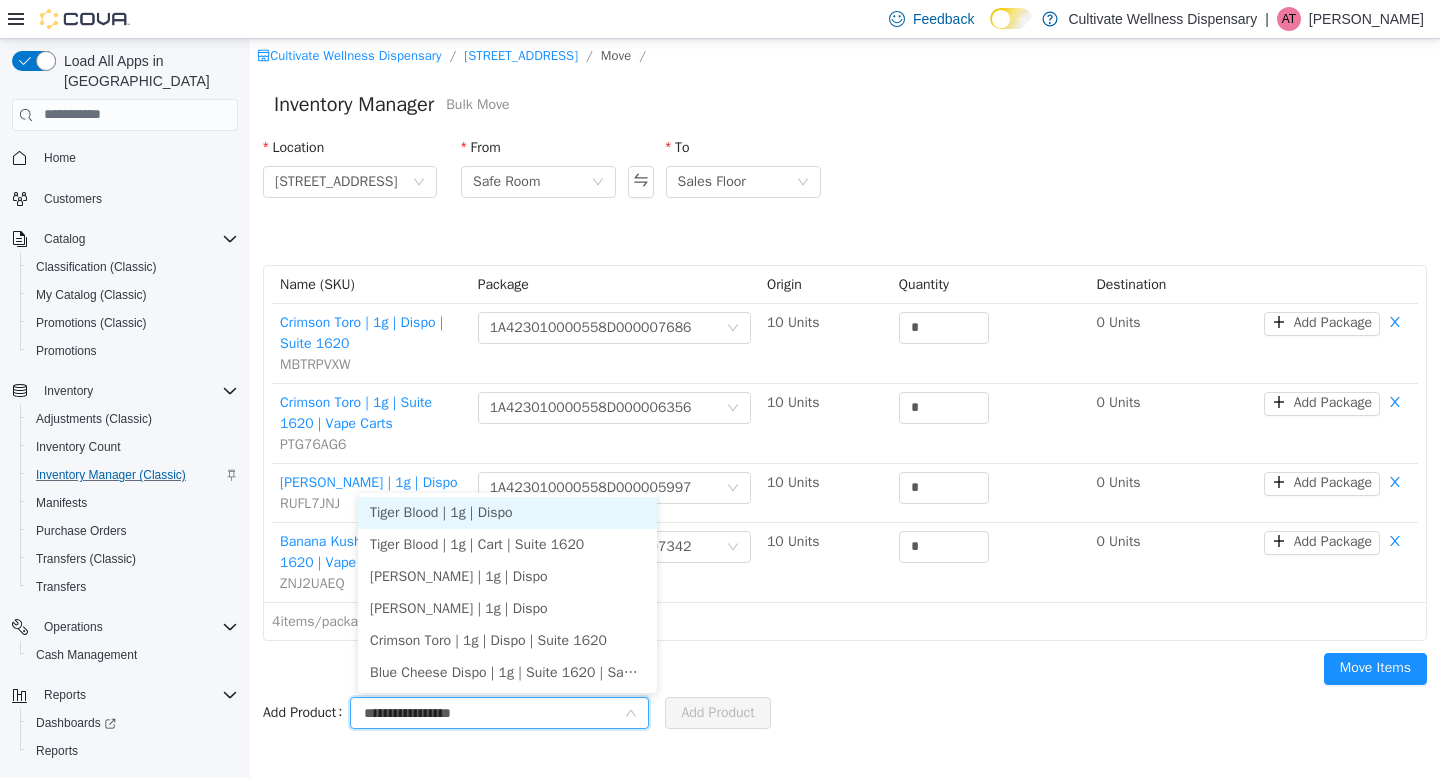 click on "Tiger Blood | 1g | Dispo" at bounding box center [507, 512] 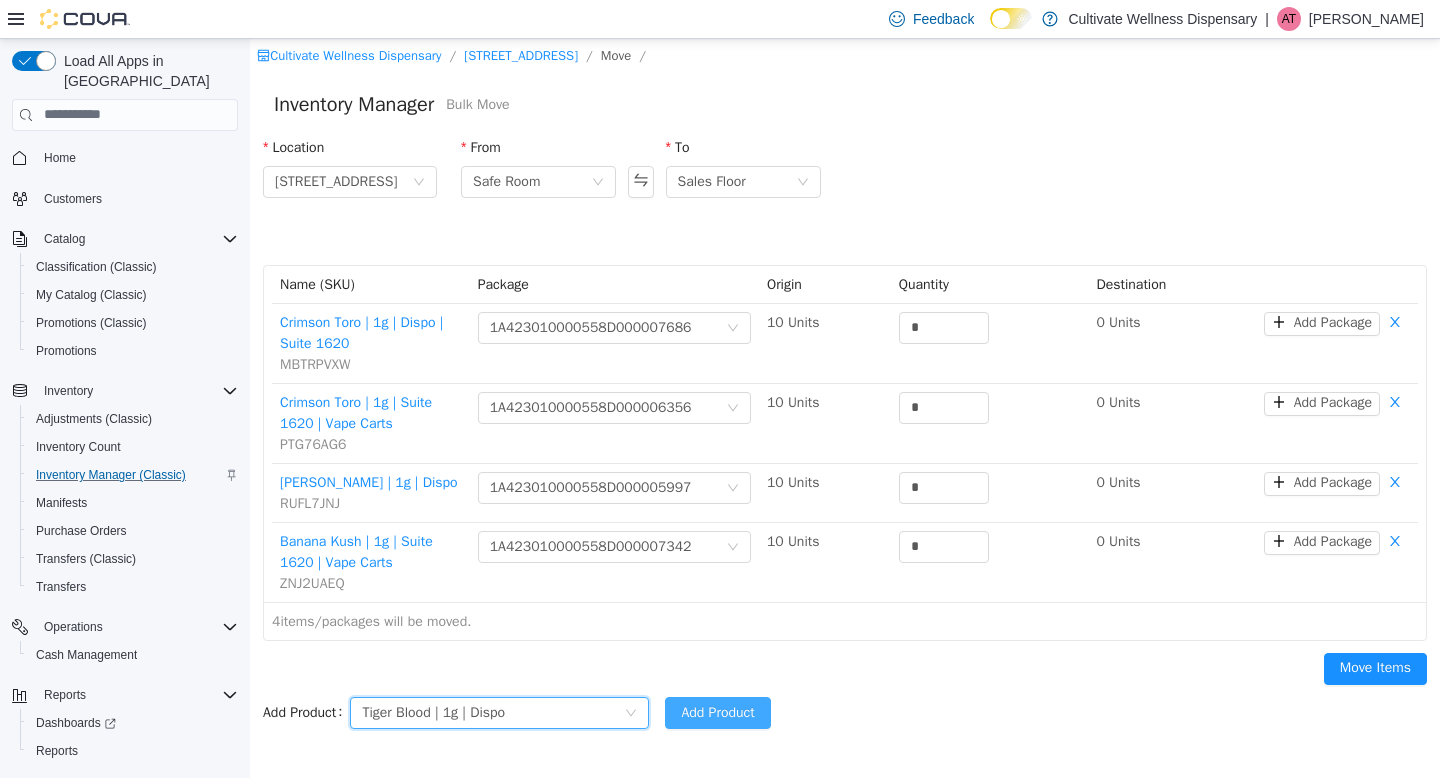 click on "Add Product" at bounding box center [717, 712] 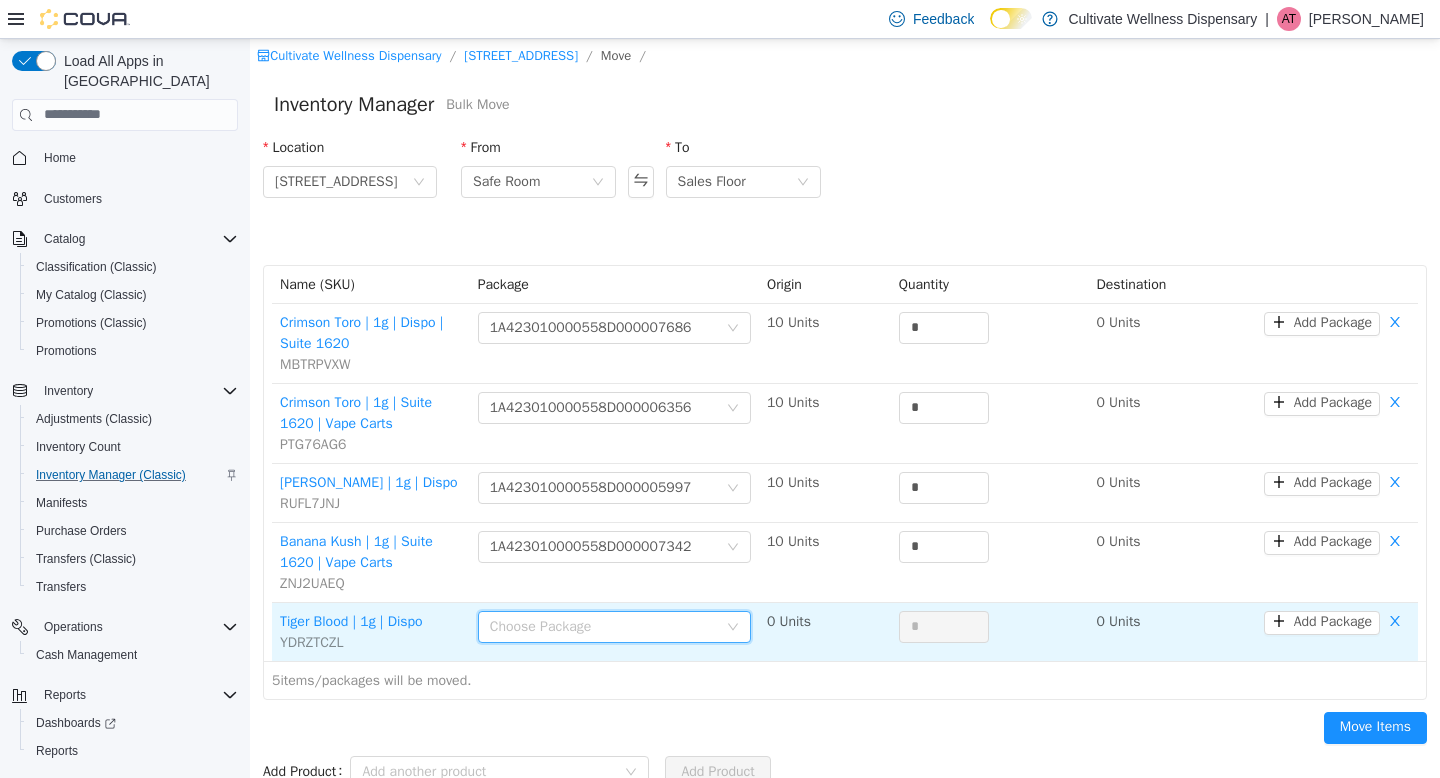 click on "Choose Package" at bounding box center [603, 626] 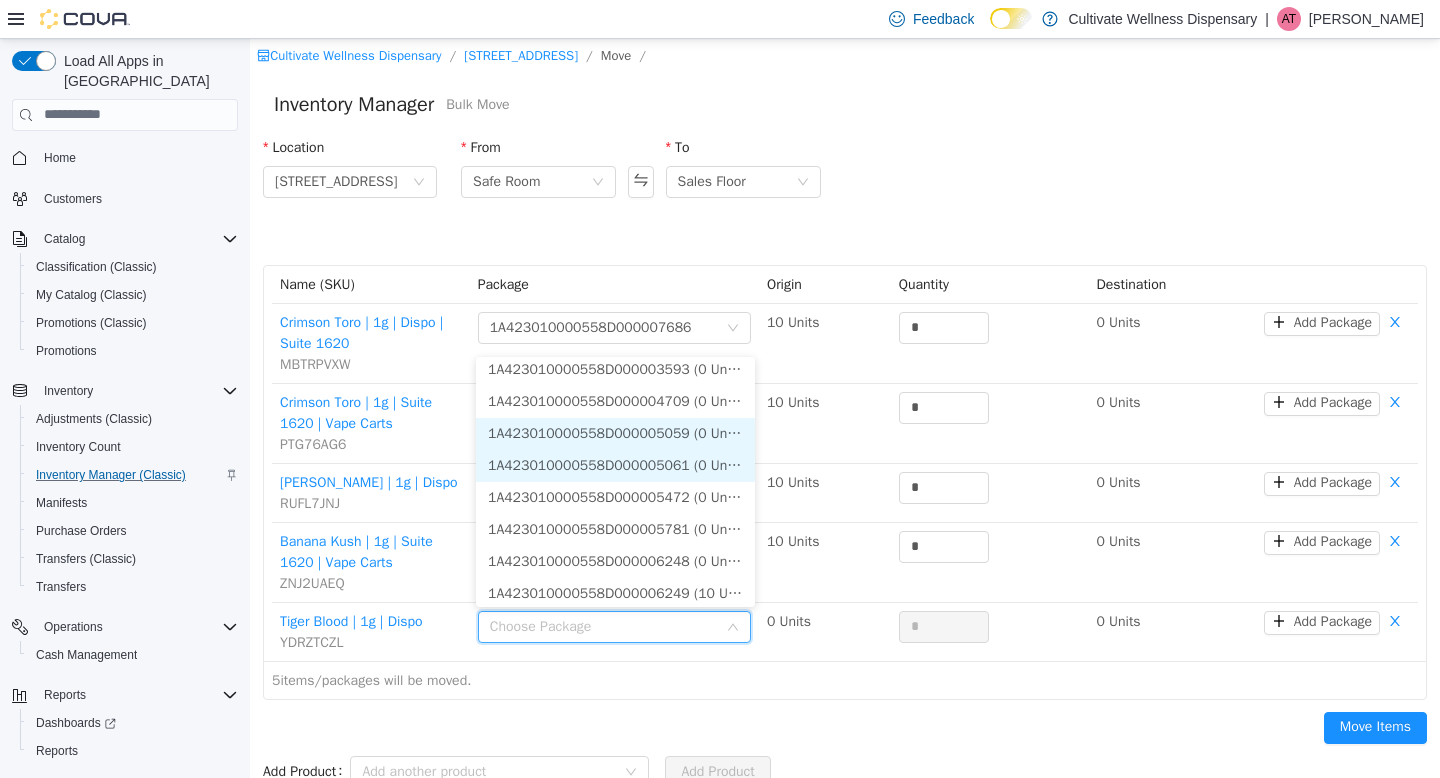 scroll, scrollTop: 206, scrollLeft: 0, axis: vertical 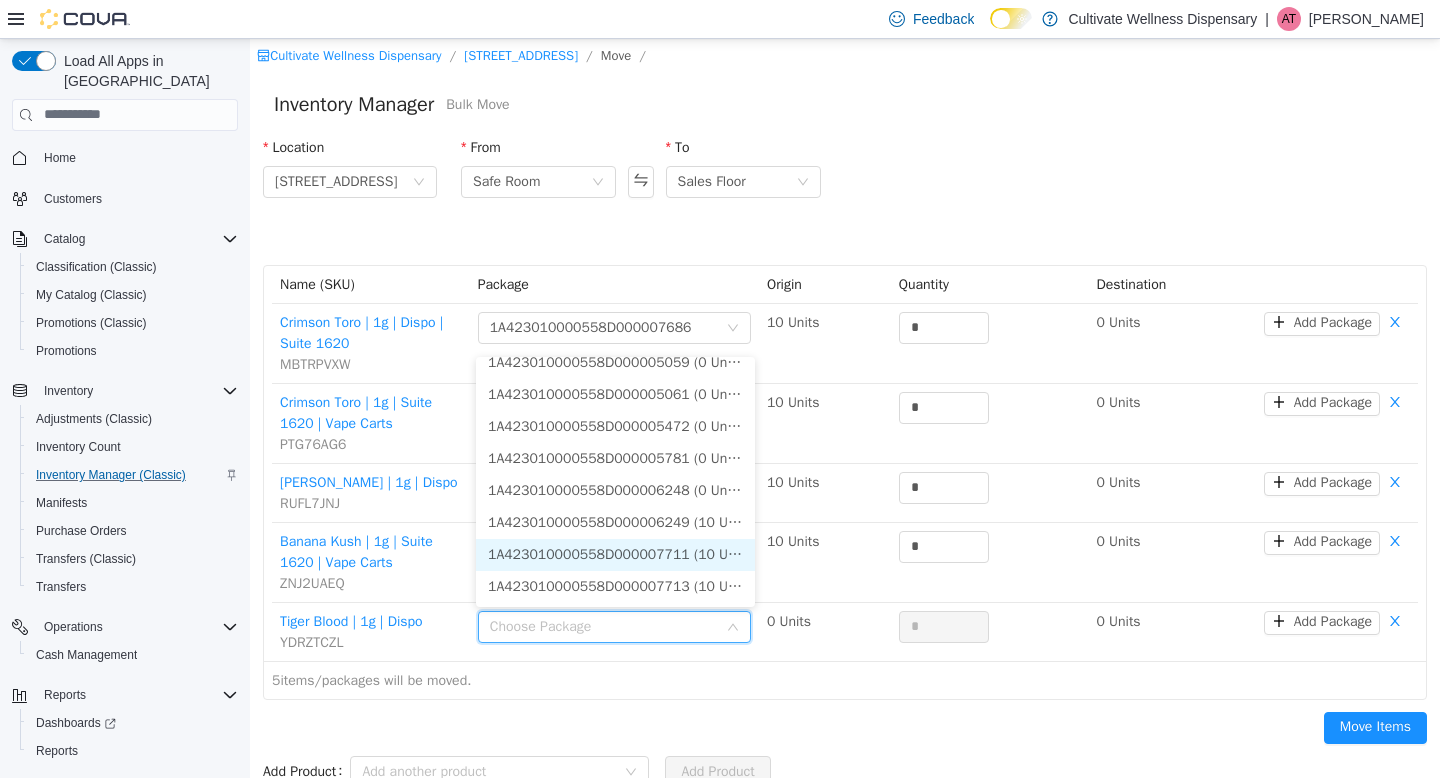click on "1A423010000558D000007711 (10 Units)" at bounding box center [615, 554] 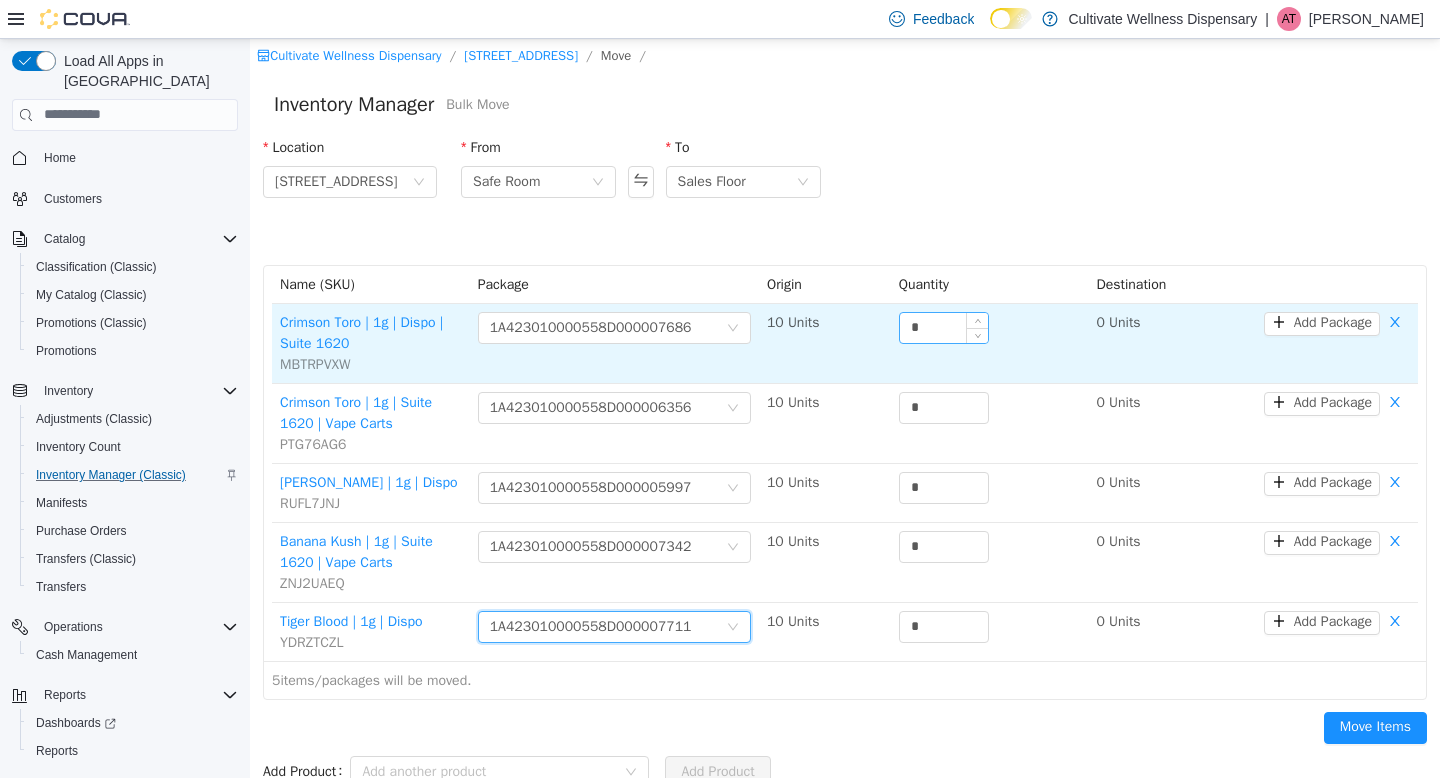 click on "*" at bounding box center (944, 327) 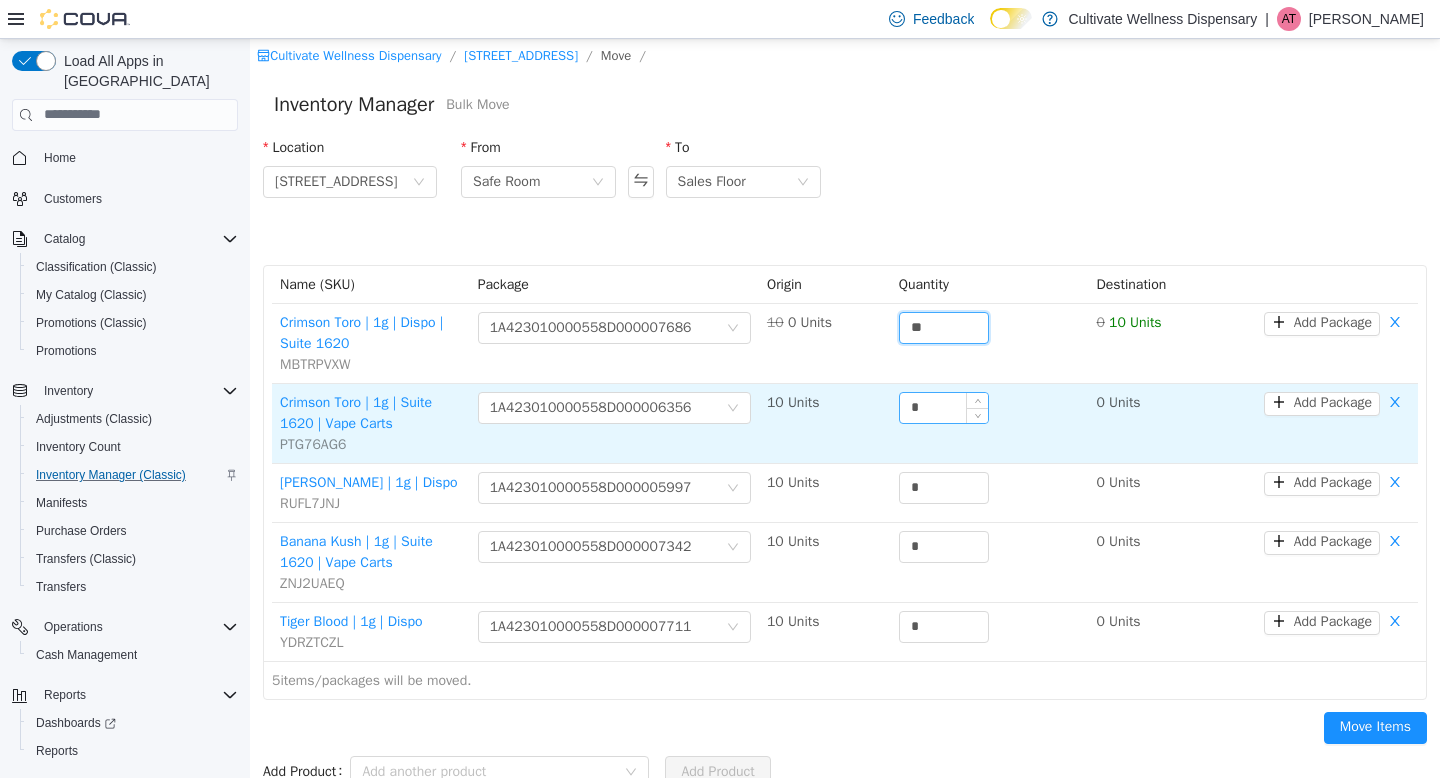 type on "**" 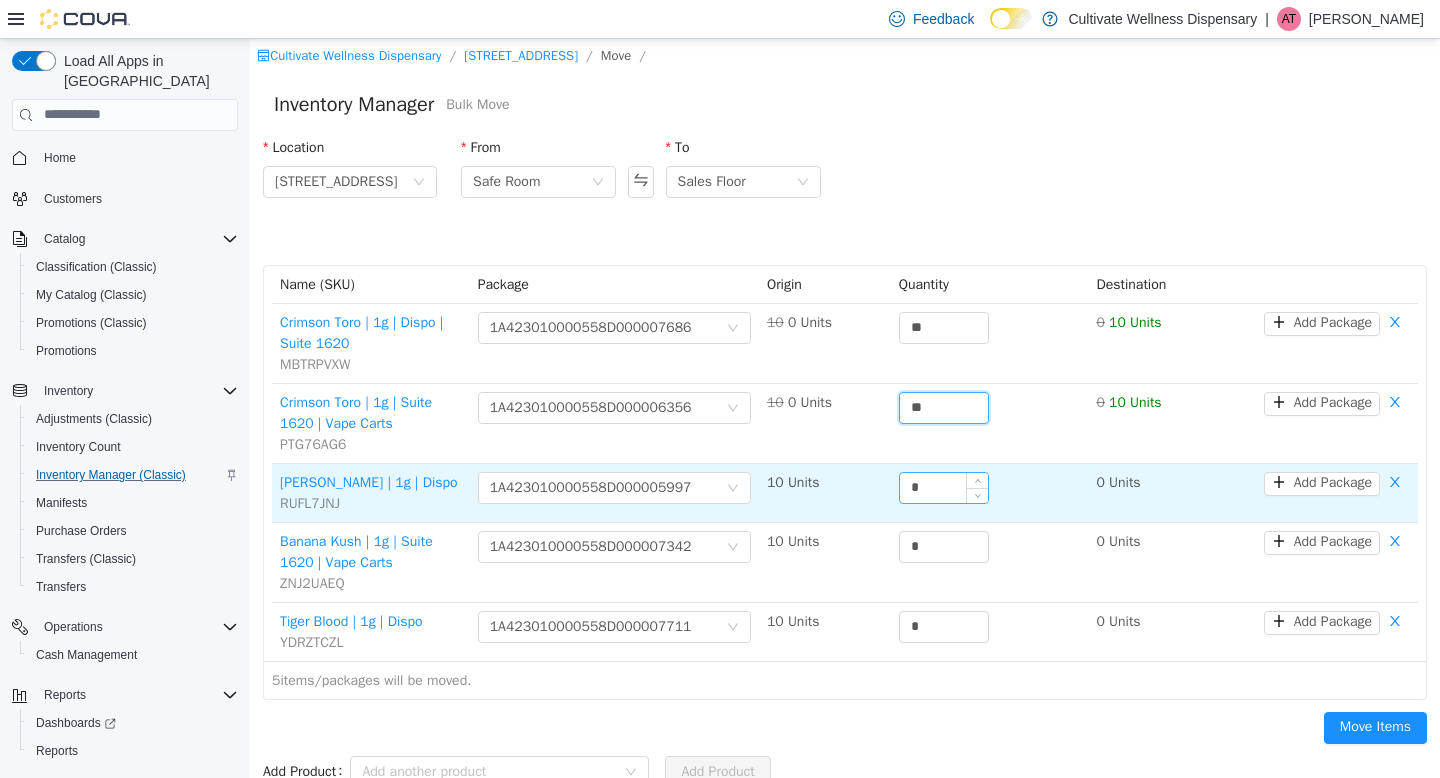 type on "**" 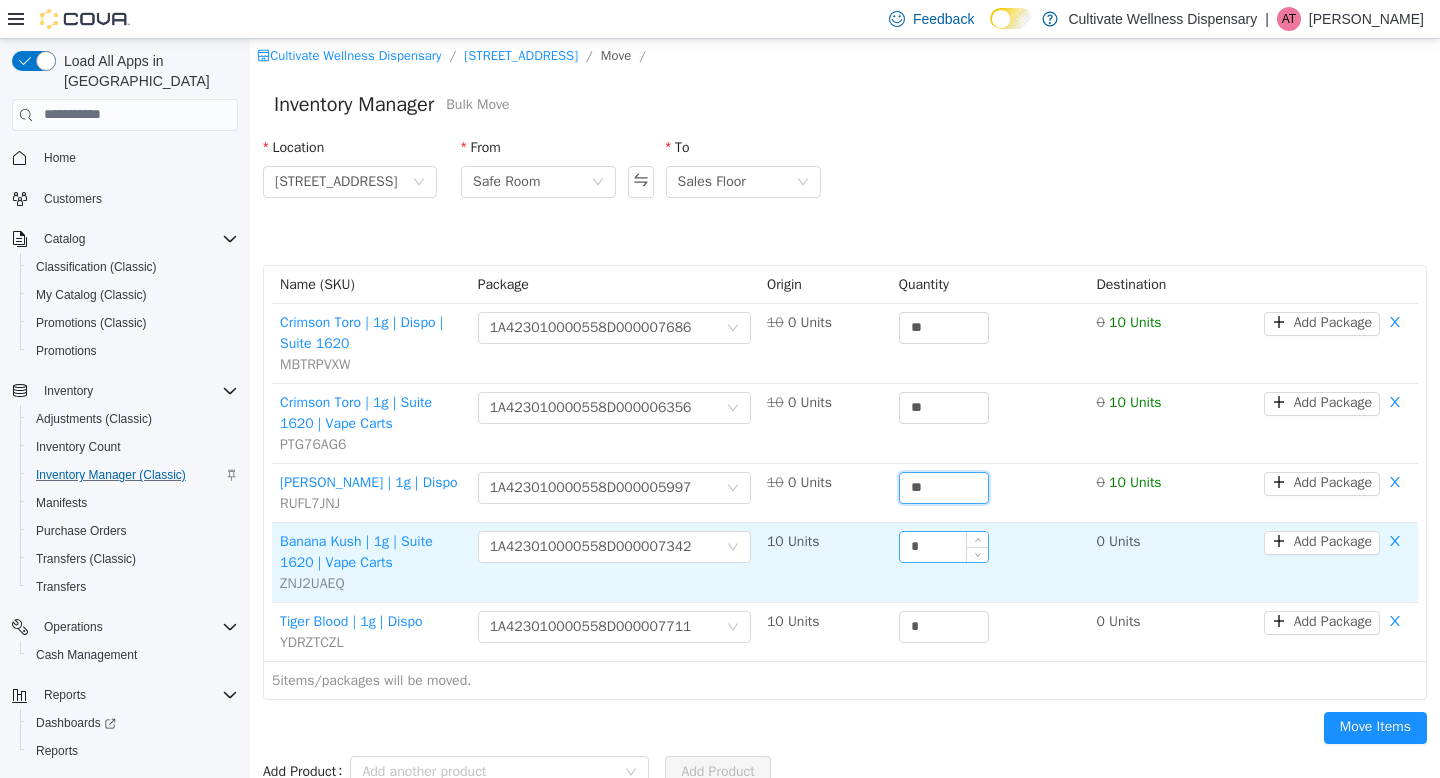 type on "**" 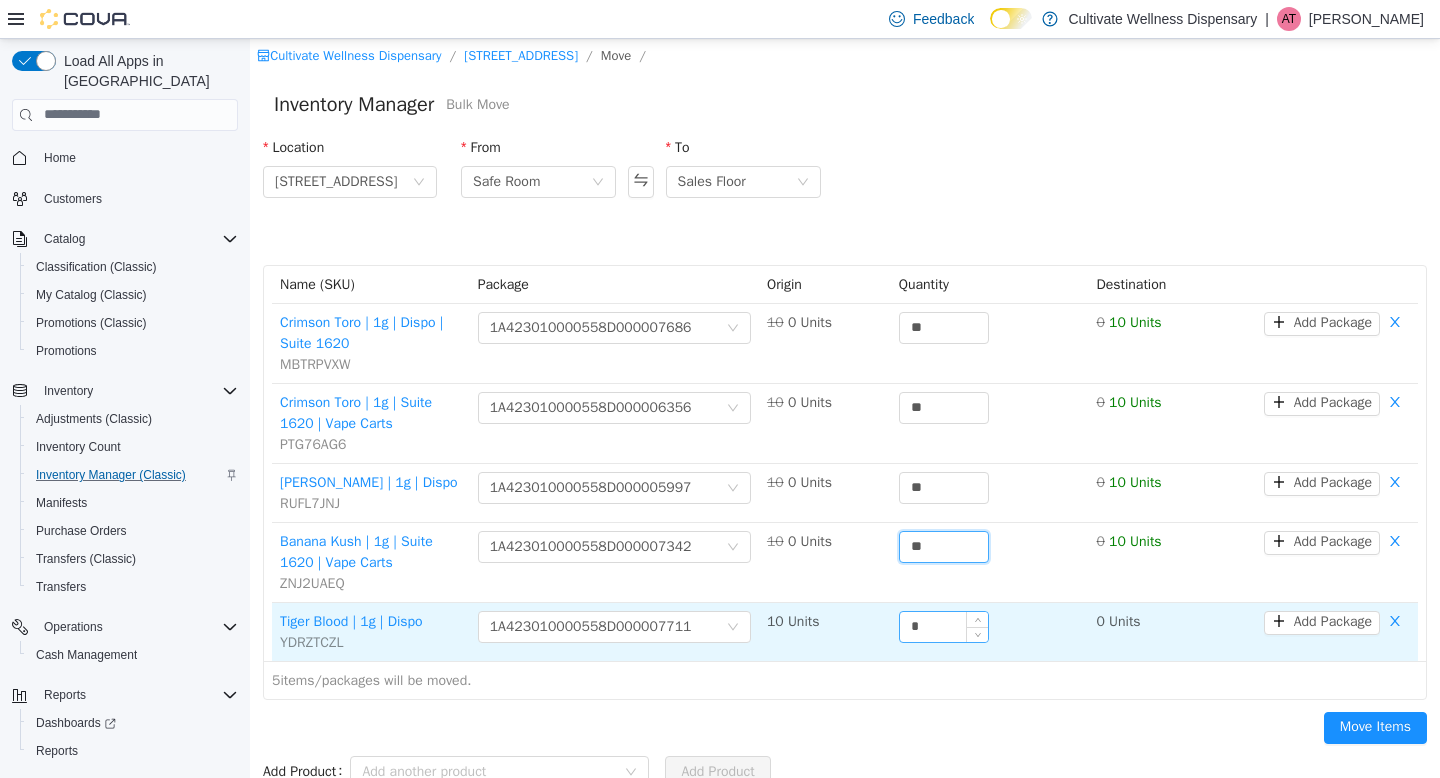 type on "**" 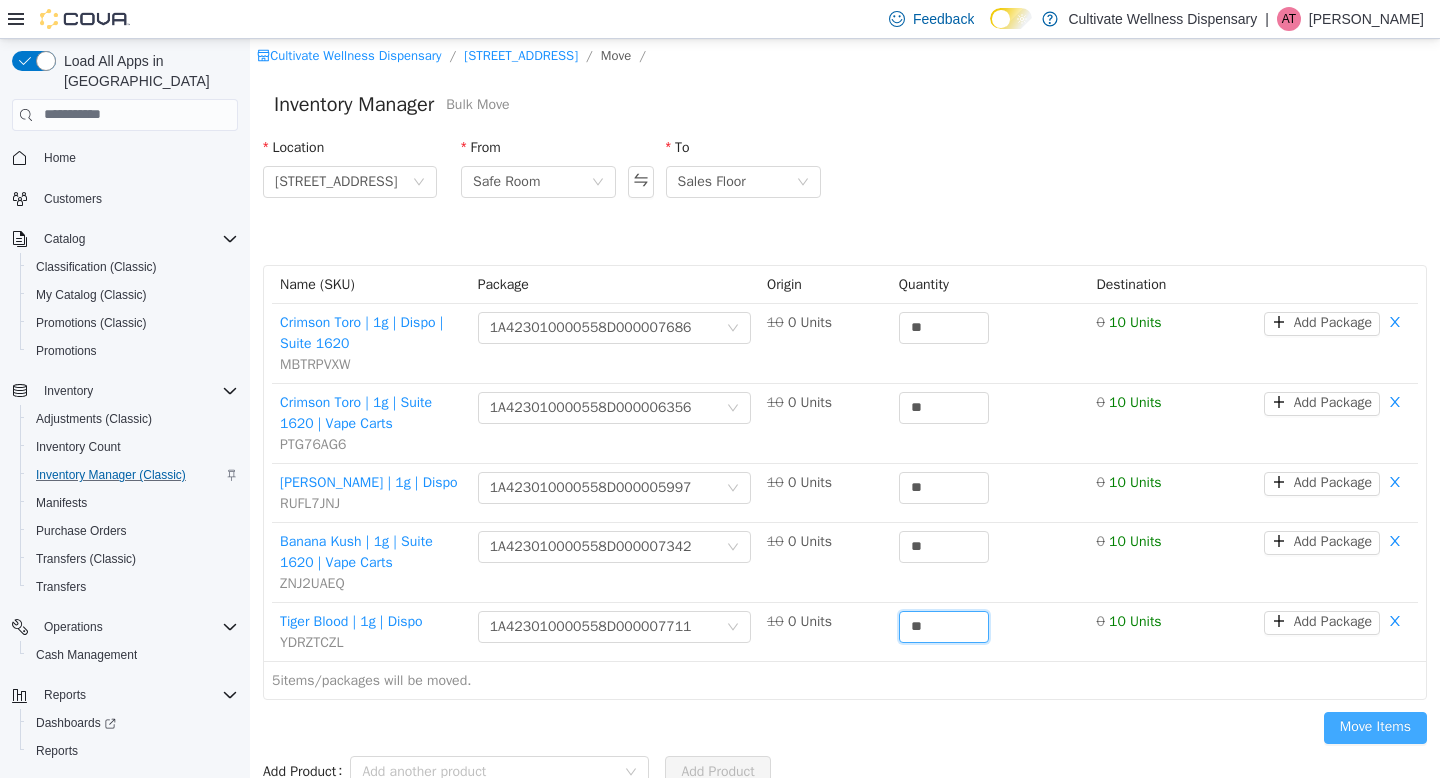 type on "**" 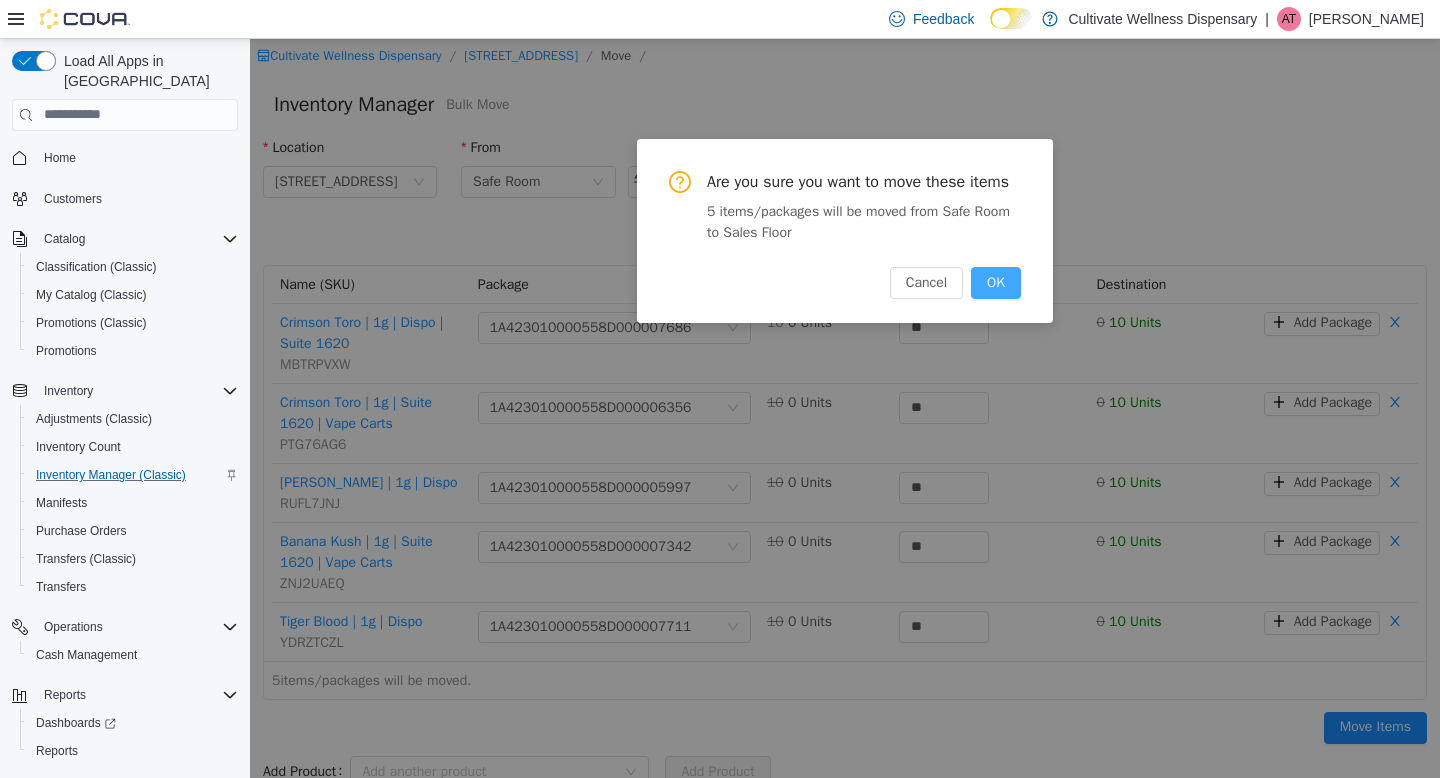click on "OK" at bounding box center (996, 282) 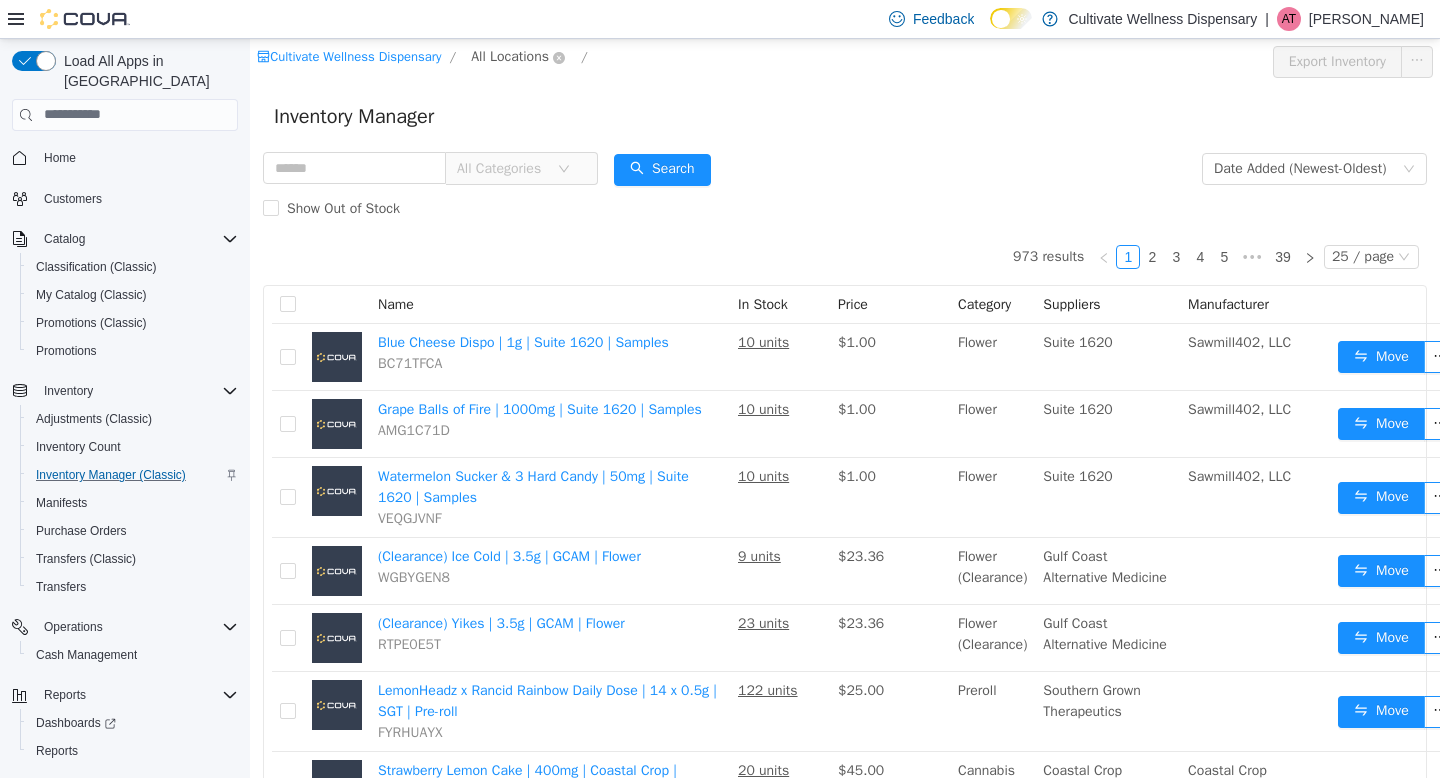 click on "All Locations" at bounding box center [510, 56] 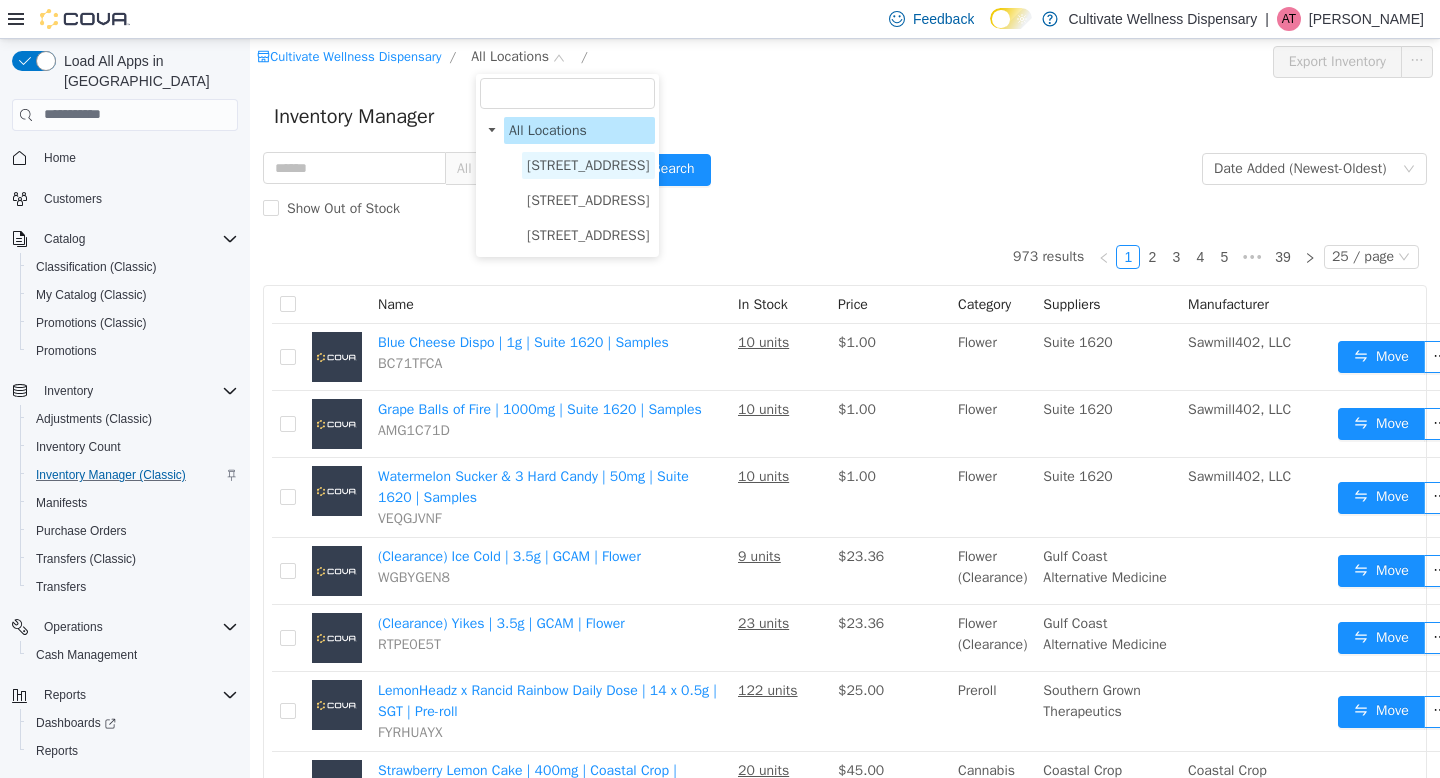 click on "[STREET_ADDRESS]" at bounding box center [588, 164] 